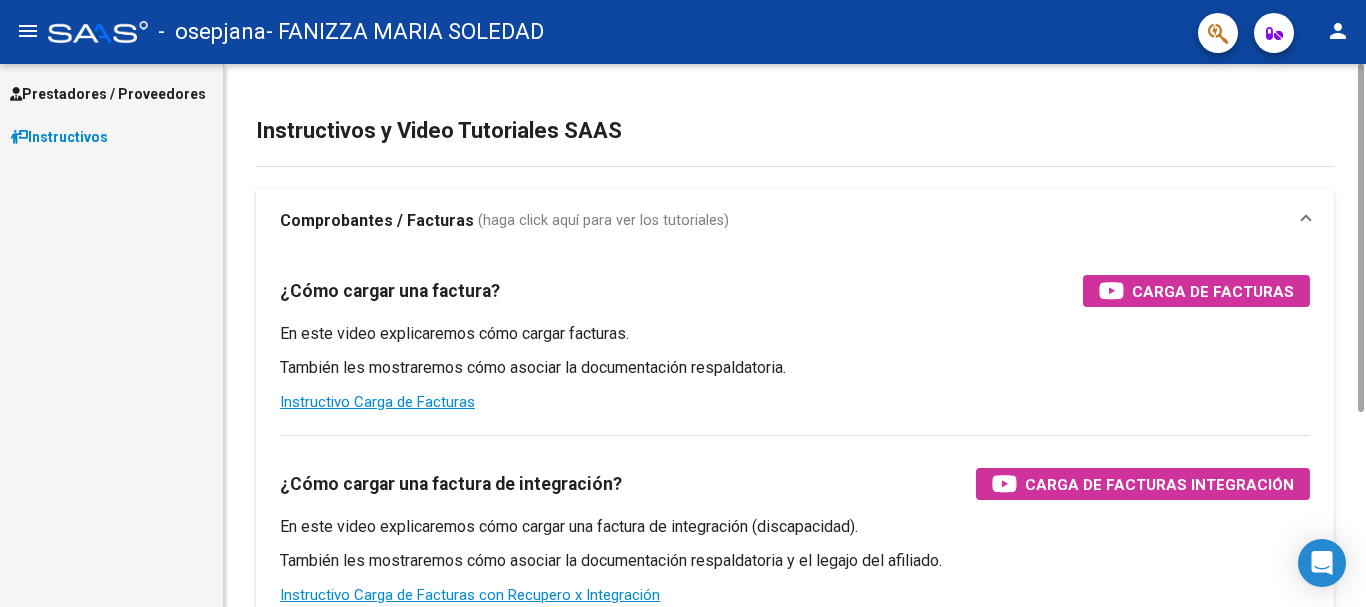 scroll, scrollTop: 0, scrollLeft: 0, axis: both 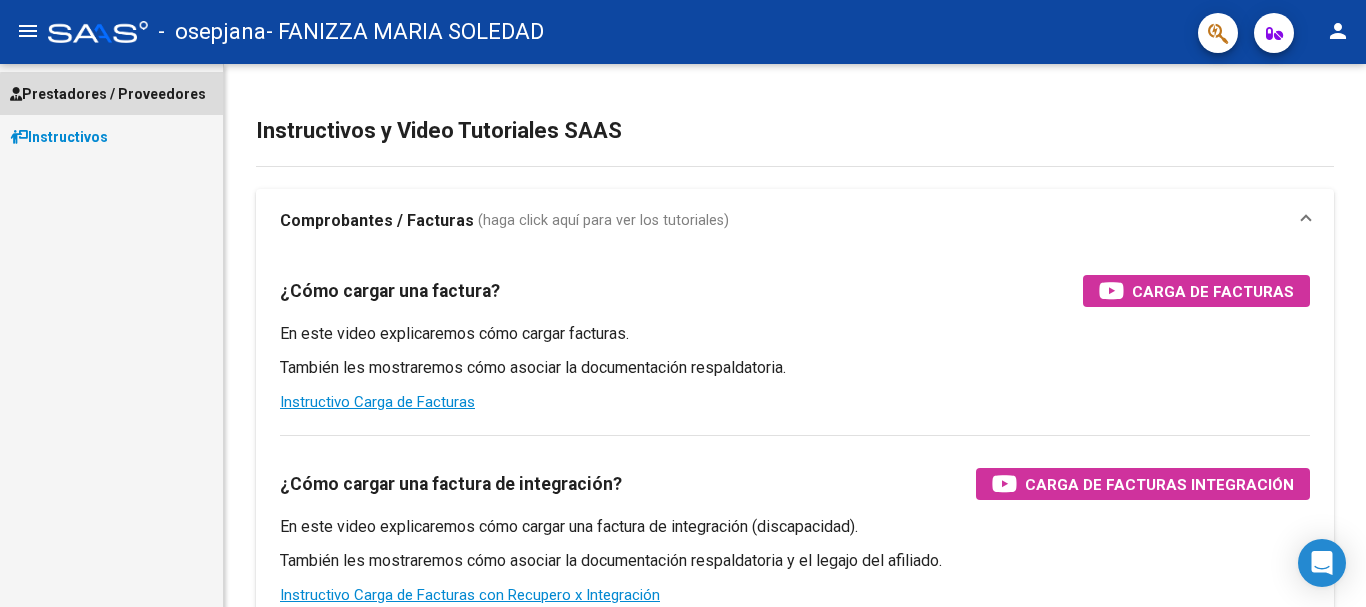 click on "Prestadores / Proveedores" at bounding box center (108, 94) 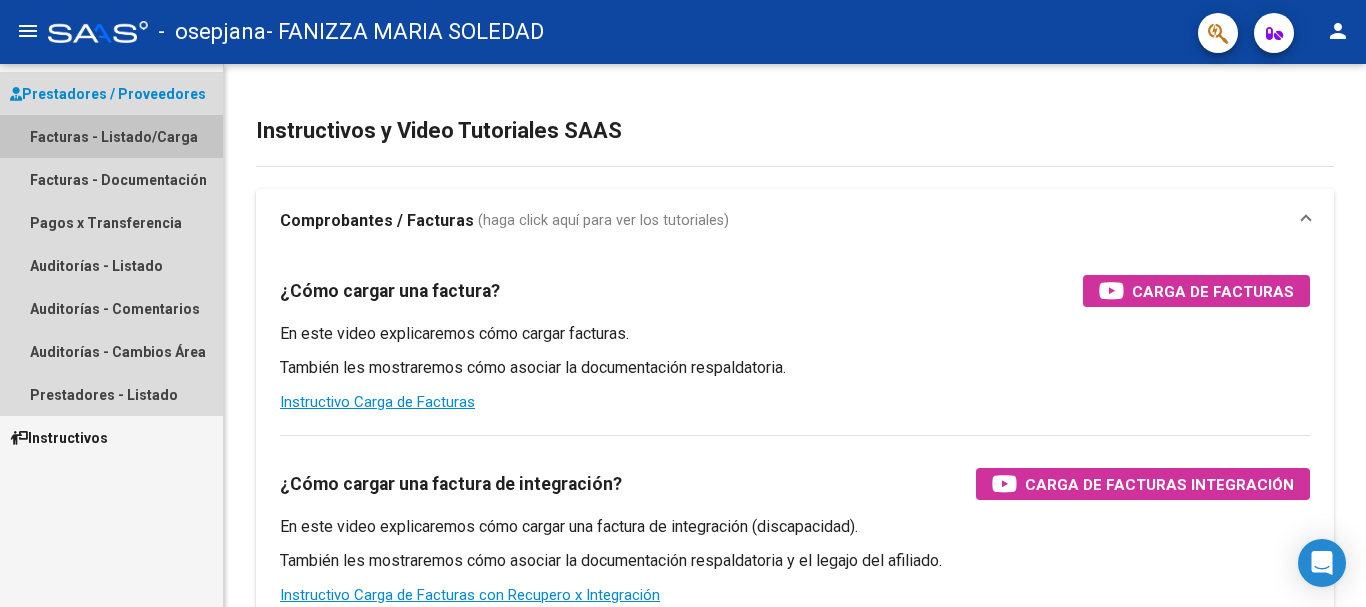 click on "Facturas - Listado/Carga" at bounding box center [111, 136] 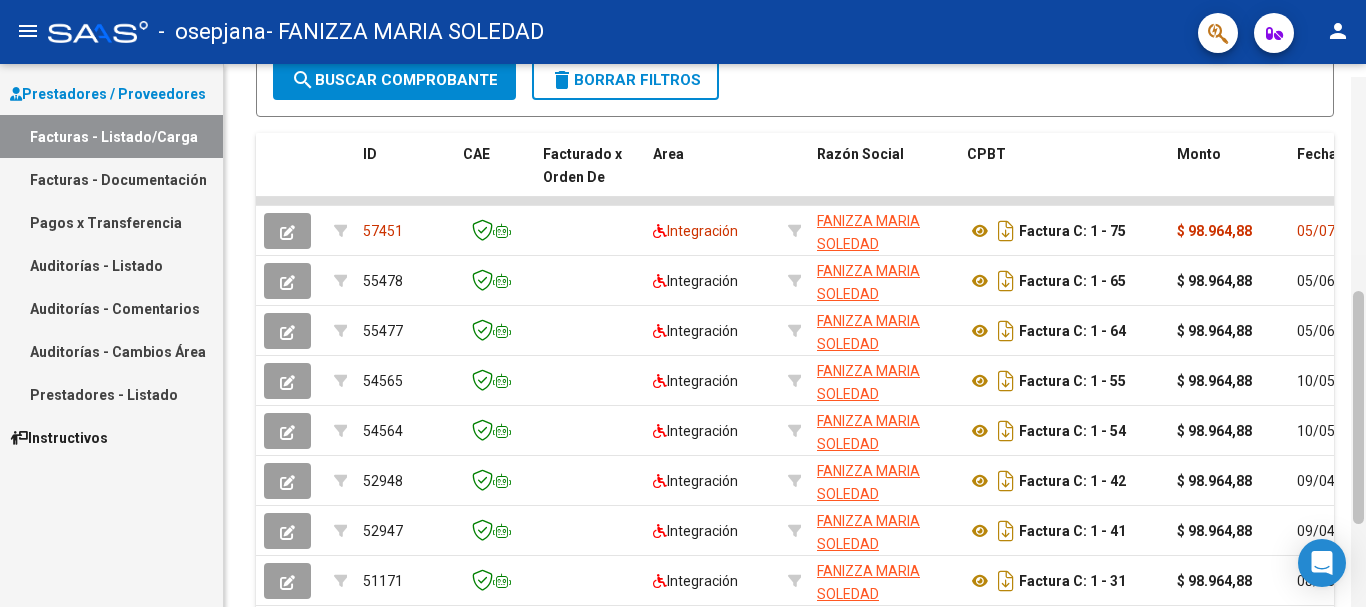 scroll, scrollTop: 499, scrollLeft: 0, axis: vertical 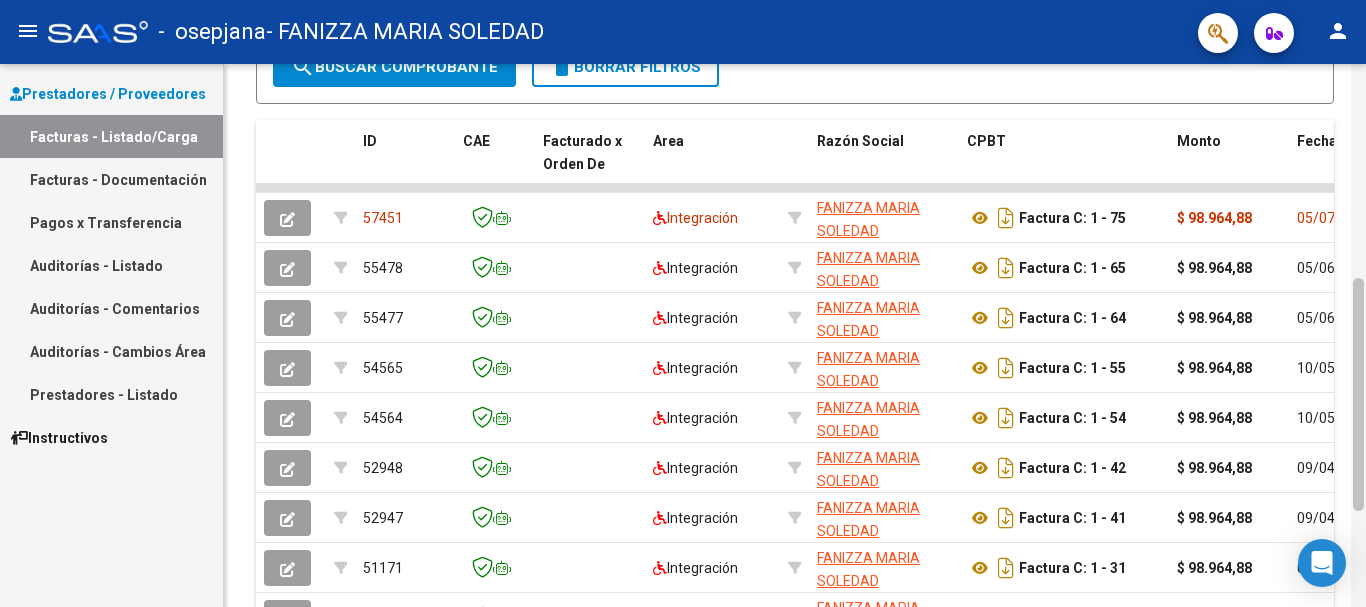 drag, startPoint x: 1359, startPoint y: 164, endPoint x: 1365, endPoint y: 484, distance: 320.05624 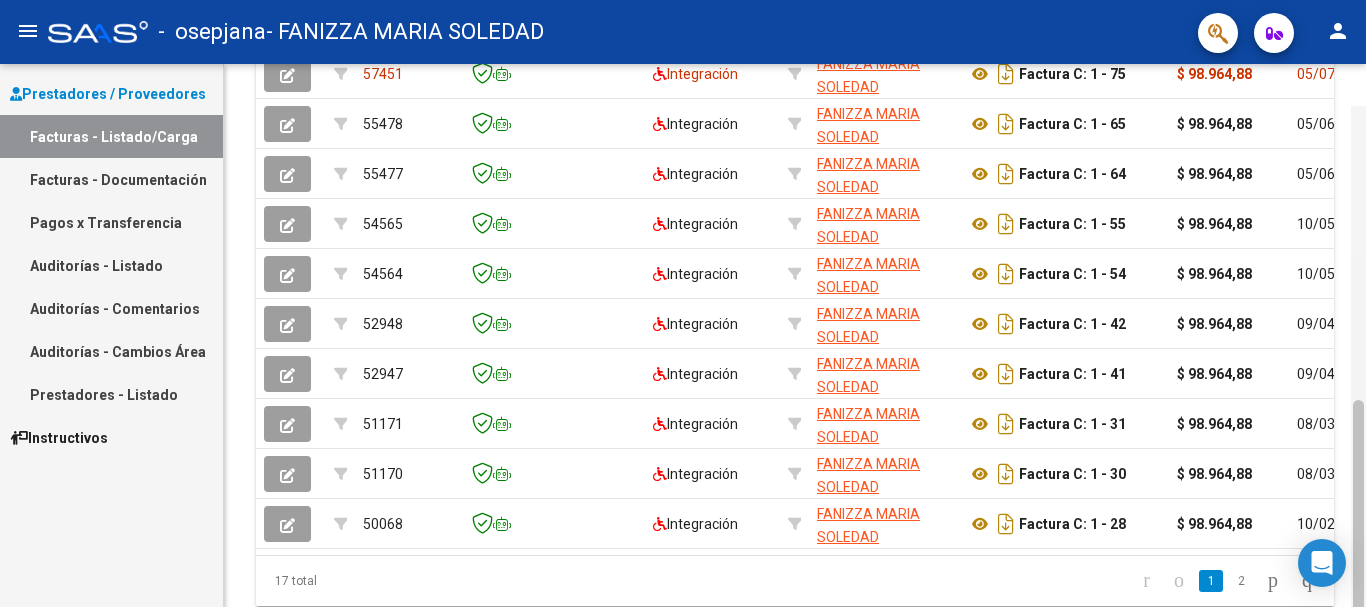 scroll, scrollTop: 685, scrollLeft: 0, axis: vertical 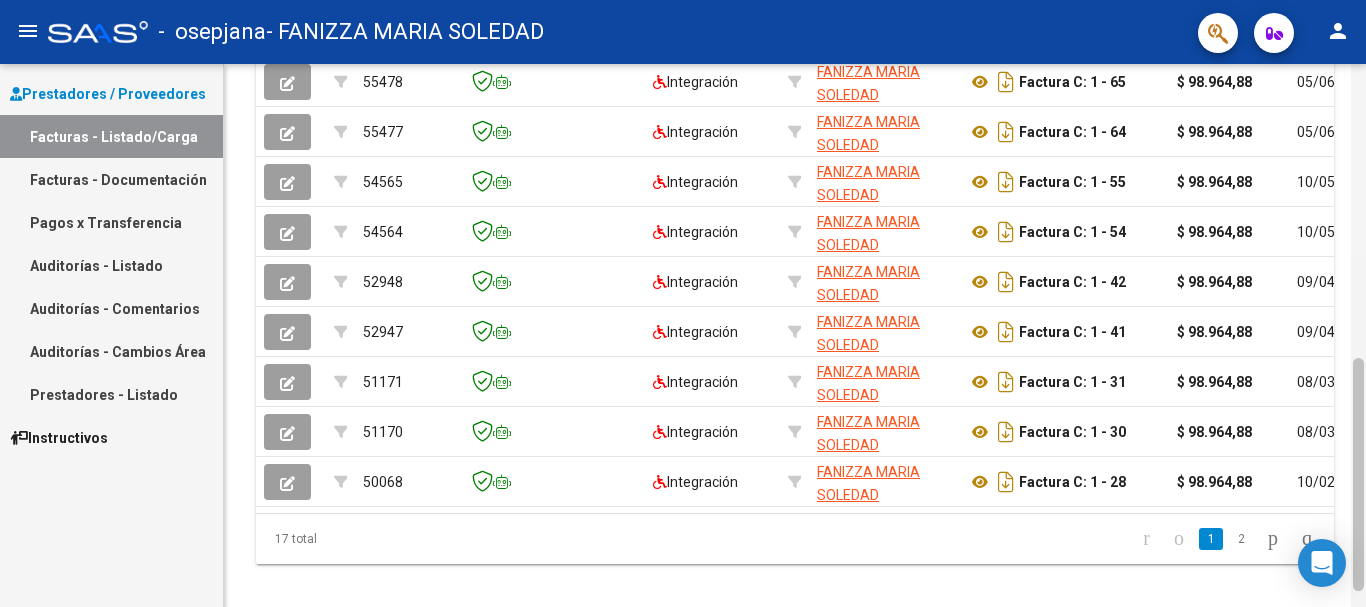 drag, startPoint x: 1362, startPoint y: 480, endPoint x: 1362, endPoint y: 560, distance: 80 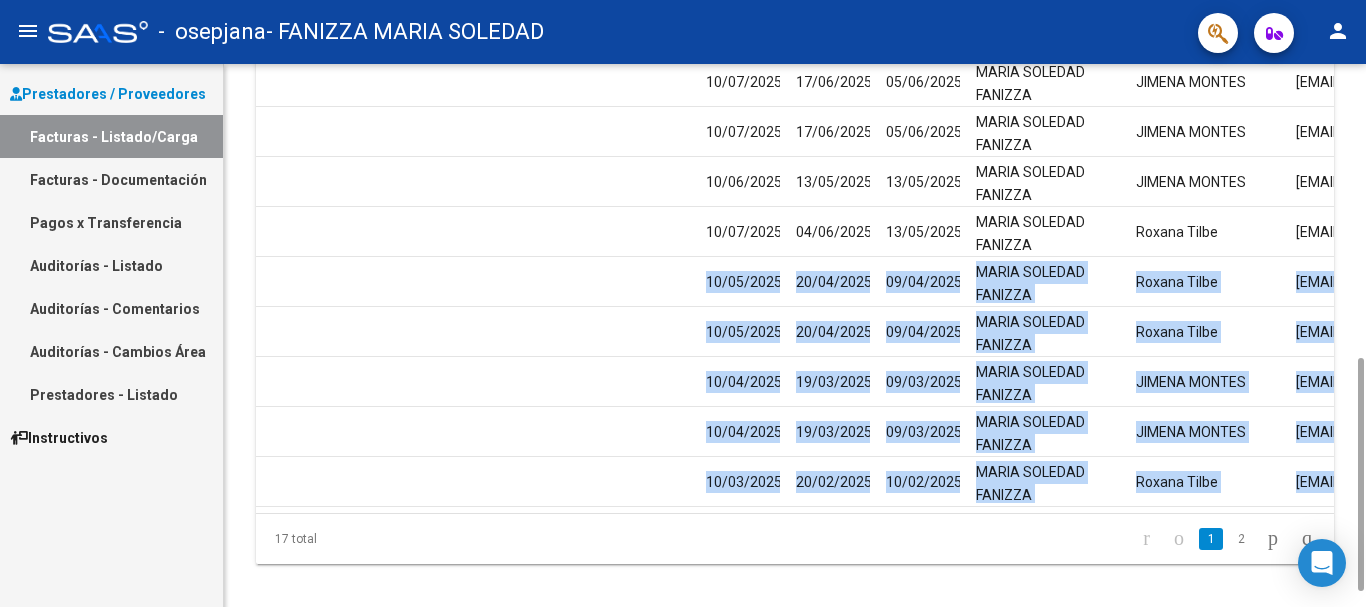 scroll, scrollTop: 0, scrollLeft: 3138, axis: horizontal 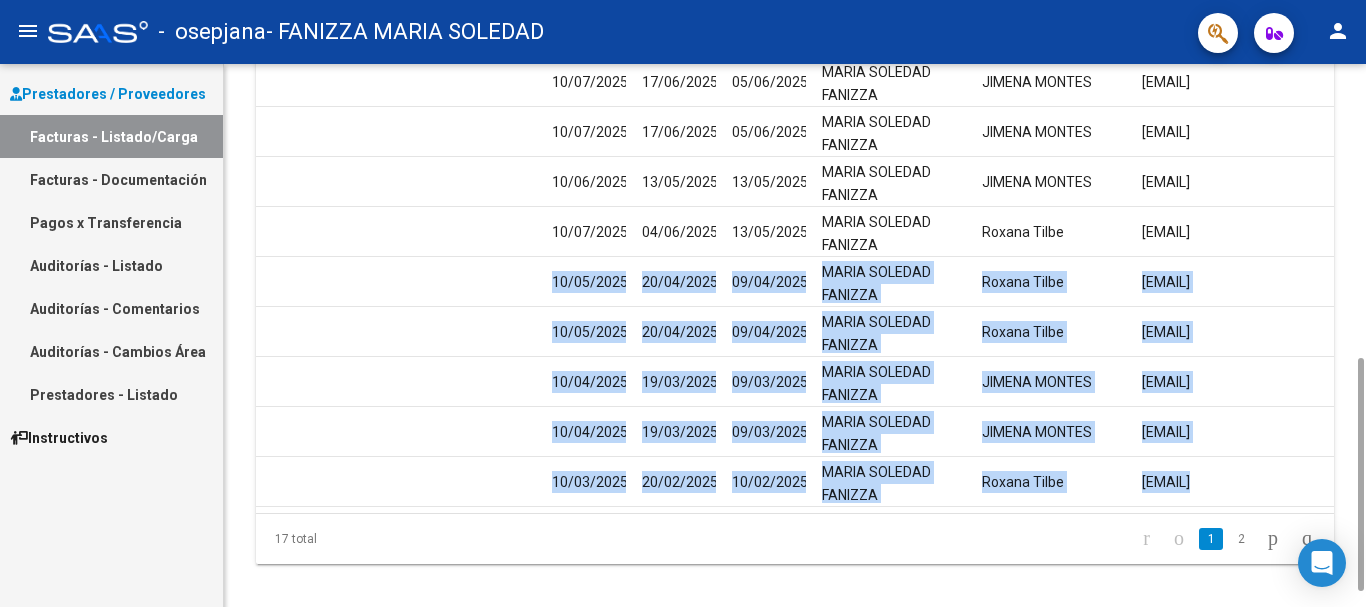 drag, startPoint x: 363, startPoint y: 277, endPoint x: 1345, endPoint y: 290, distance: 982.08606 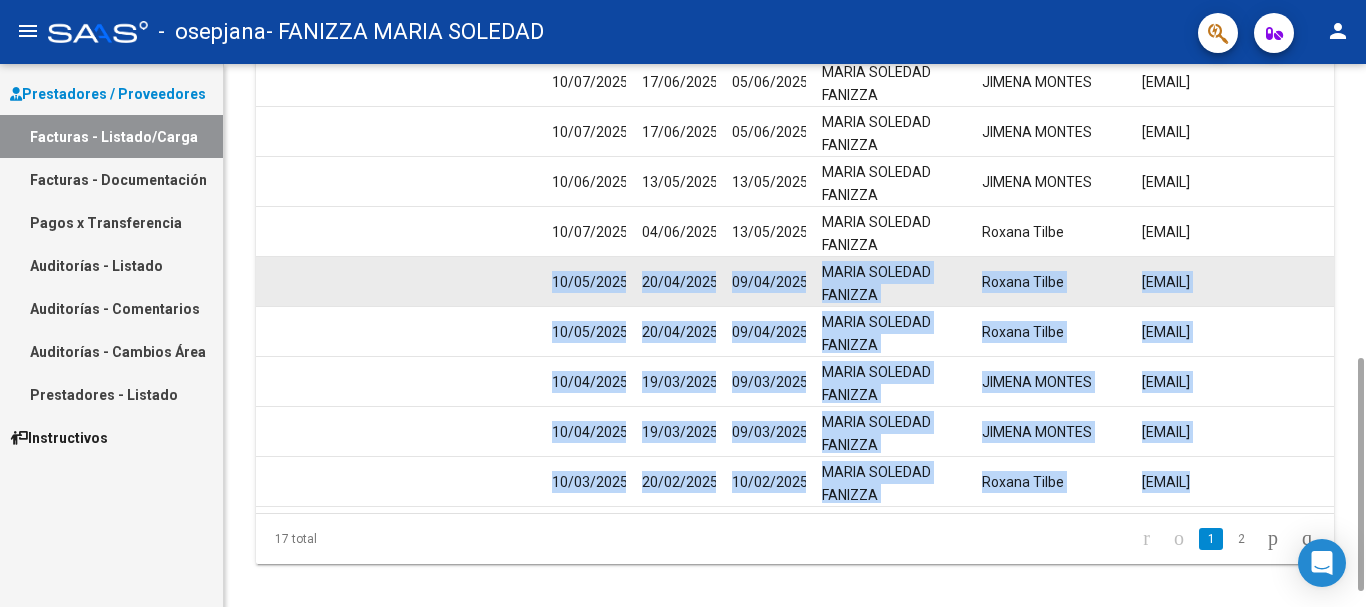 copy on "82373  Loremipsumd SITAMET CONSE ADIPISC    73580070132   Elitsed D: 1 - 28  $ 96.412,04 99/56/9607 11 68/30/9336  -     EI 012997 $ 89.733,29 $ 6,35  778722  938 TEMPOR INCI UTLABORE ETDOLOR 62394020064 15/94/8215 12/83/5022 75/47/7199 MAGNA ALIQUAE ADMINIM Veniam  Quisn exercitationul@labor.nis
79603  Aliquipexea COMMODO CONSE DUISAUT    34131661541   Irurein R: 4 - 23  $ 06.346,09 57/56/4992 45 73/13/7014  -     VO 580096 $ 88.826,91 $ 7,64  105308  597 VELI ESSEC FUGI NULLAP 33614142658 46/27/7675 41/50/1415 07/88/1887 EXCEP SINTOCC CUPIDAT Nonpro  Suntc quiofficiadese@molli.ani
76576  Idestlaboru PERSPIC UNDEO ISTENAT    90012697609   Errorvo A: 0 - 39  $ 45.332,52 96/30/7312 479 47/96/1208 47220 62/02/3447    DO 061521 $ 64.480,93 $ 2,16  687675  567 LAUD TOTAM REMA EAQUEI 95343262090 79/74/1877 38/35/3571 66/10/2910 QUAEA ILLOINV VERITAT QUASIA BEATAE vitaedictaexpl@nemoe.ips
03853  Quiavolupta ASPERNA AUTOD FUGITCO    71369879324   Magnido E: 3 - 58  $ 40.203,58 89/99/2214 336 78/48/8422 6..." 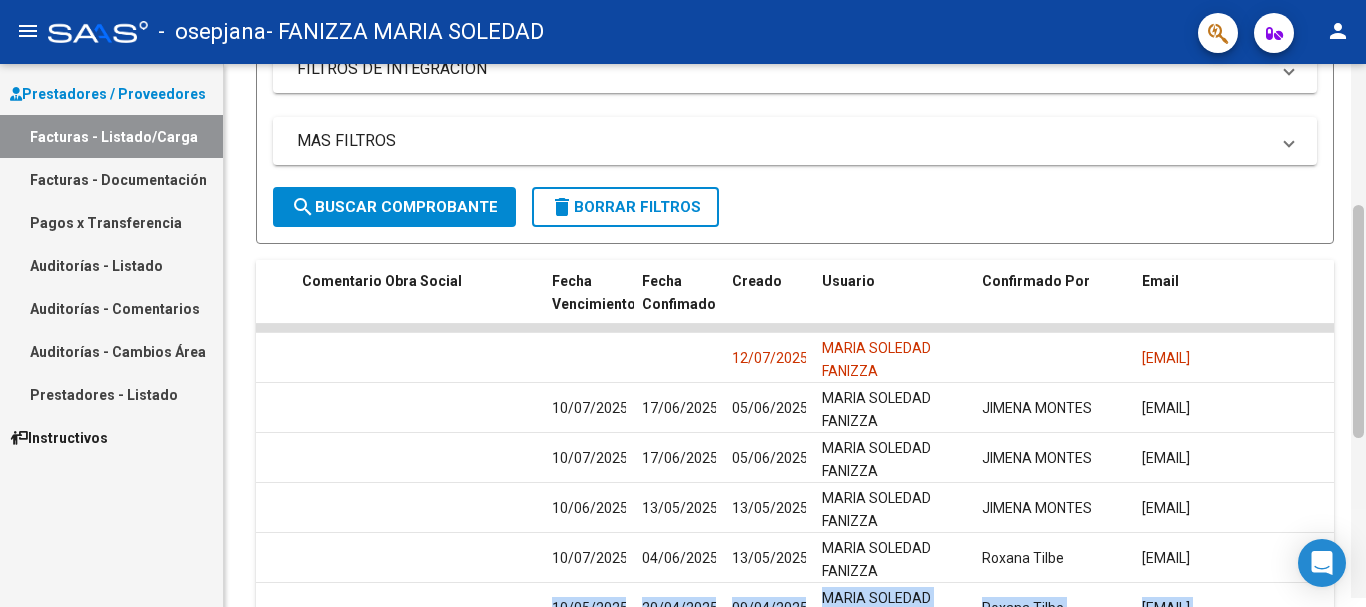 scroll, scrollTop: 378, scrollLeft: 0, axis: vertical 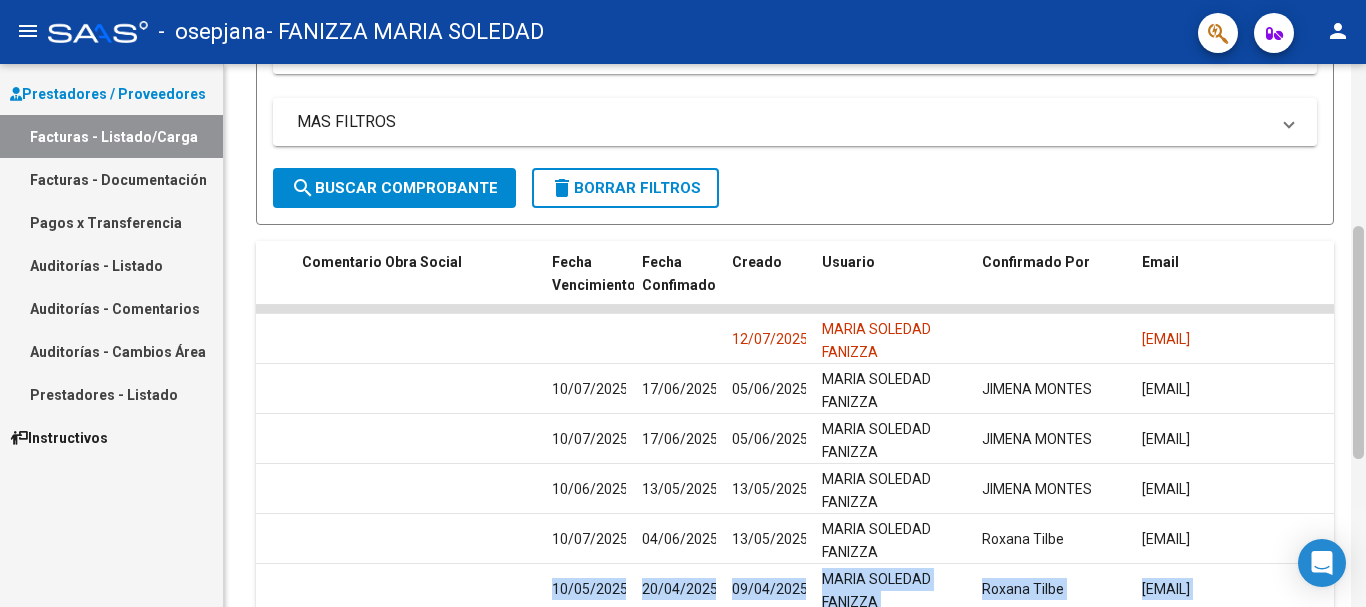 drag, startPoint x: 1358, startPoint y: 382, endPoint x: 1365, endPoint y: 250, distance: 132.18547 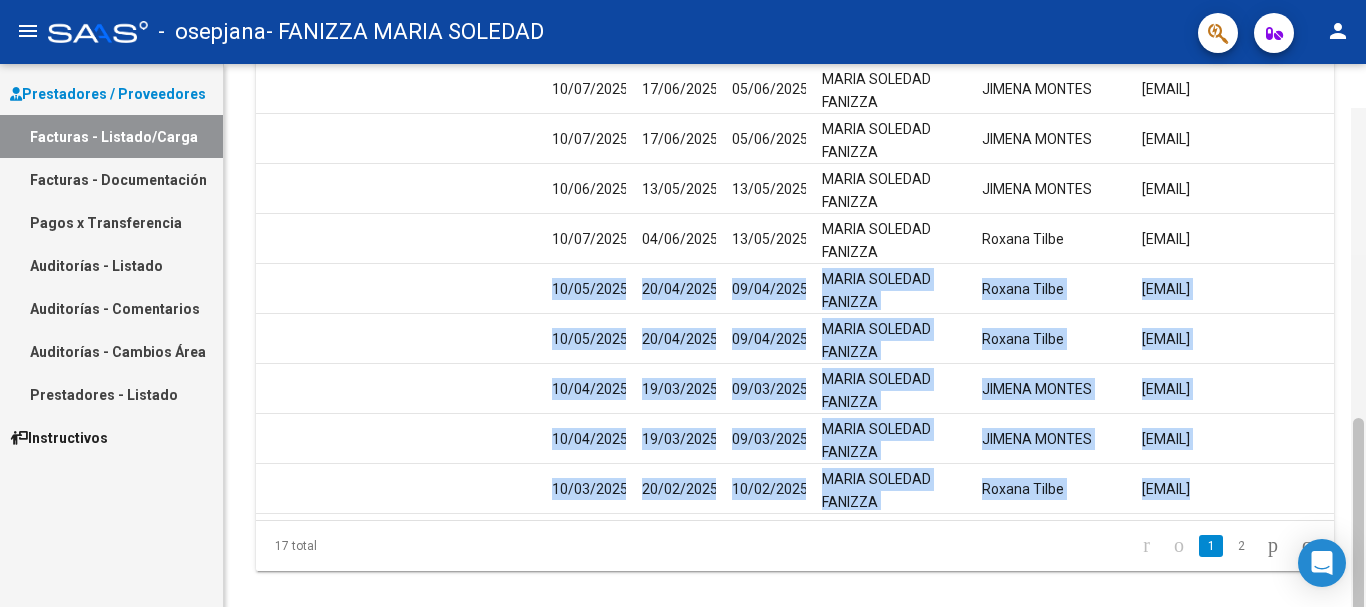 scroll, scrollTop: 722, scrollLeft: 0, axis: vertical 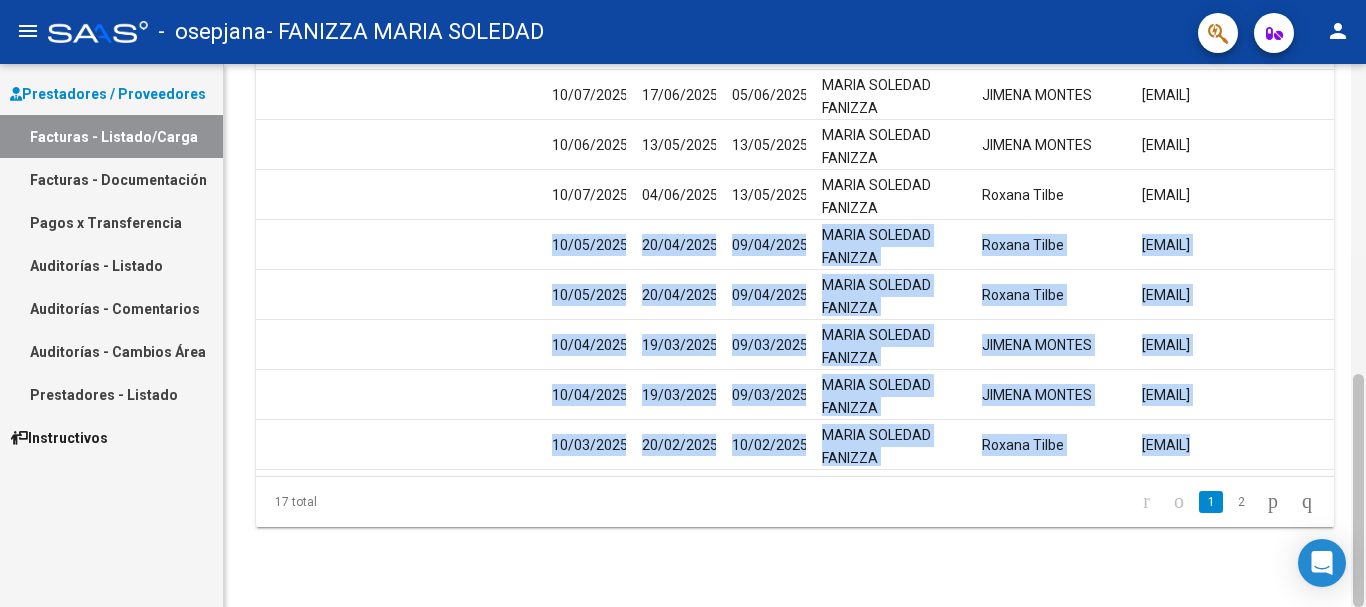 drag, startPoint x: 1357, startPoint y: 293, endPoint x: 1365, endPoint y: 458, distance: 165.19383 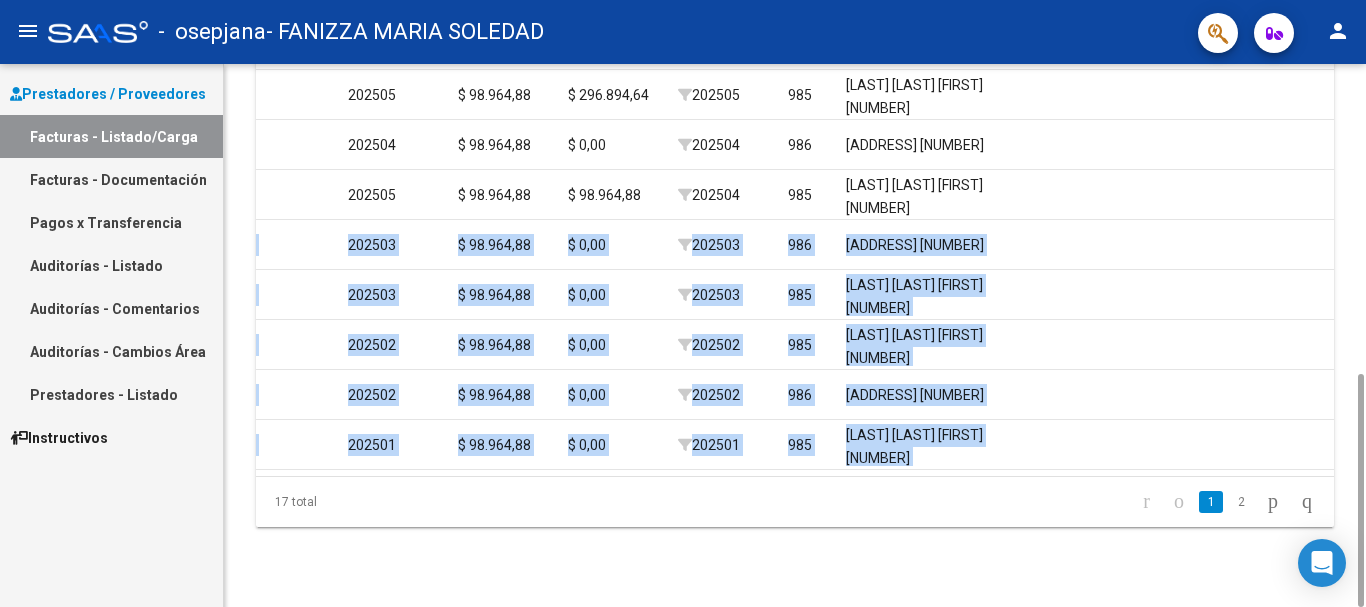 scroll, scrollTop: 0, scrollLeft: 2147, axis: horizontal 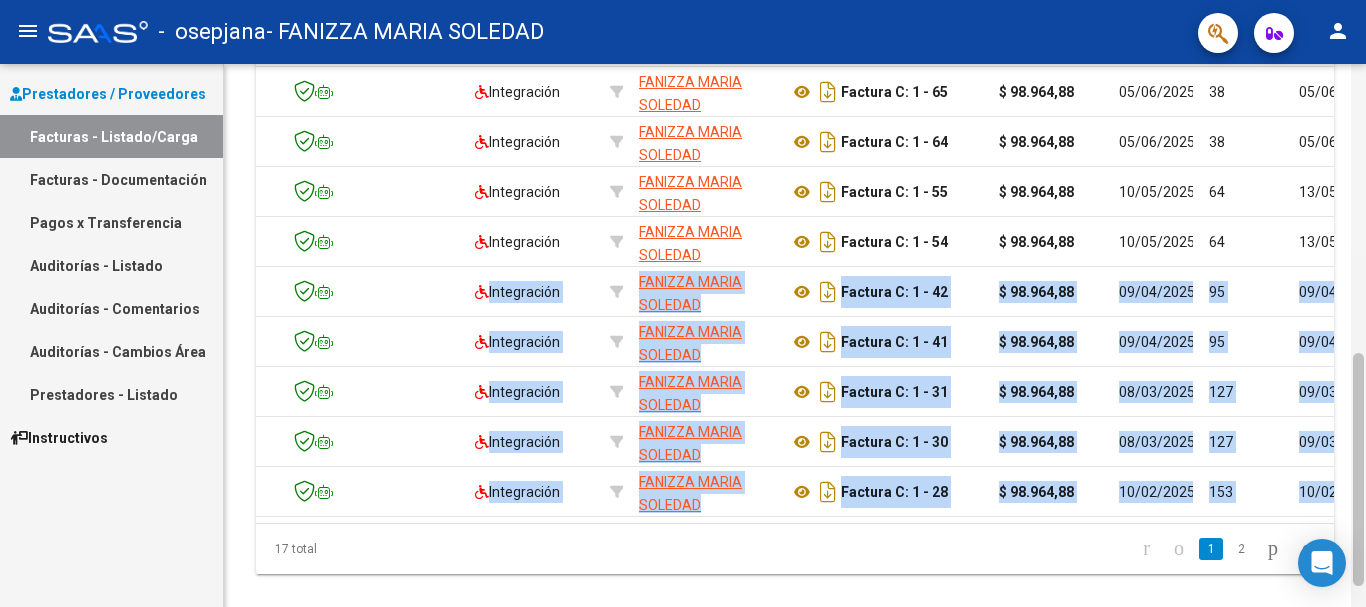 drag, startPoint x: 1353, startPoint y: 391, endPoint x: 1351, endPoint y: 371, distance: 20.09975 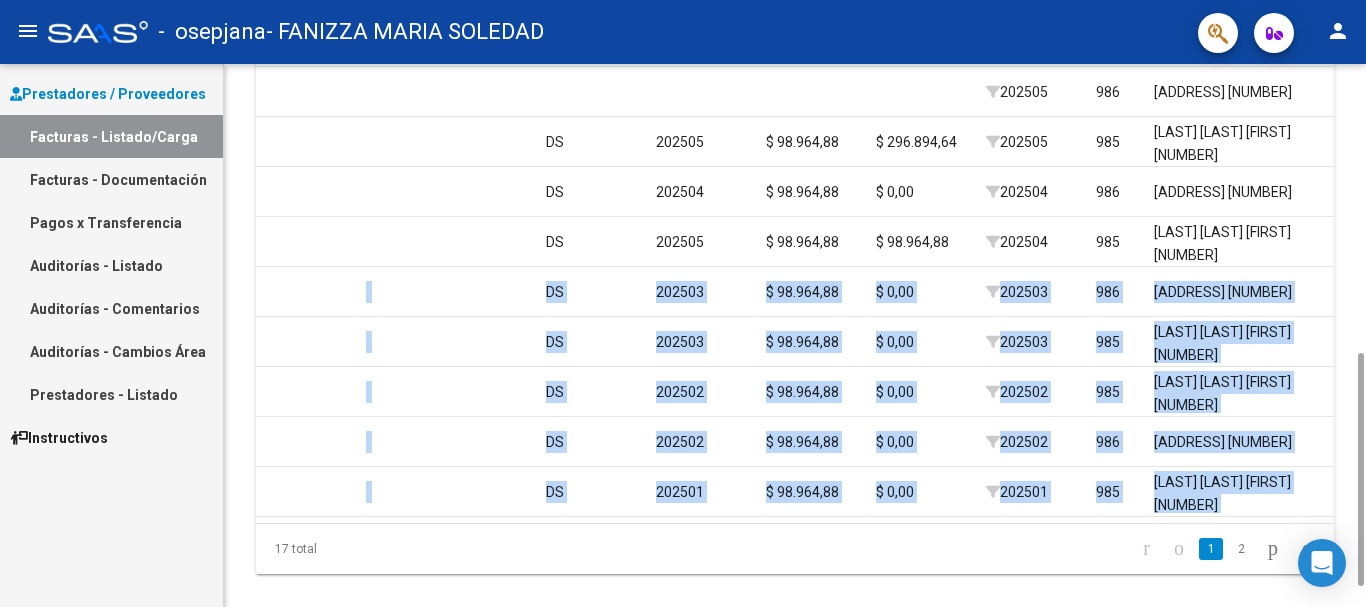 scroll, scrollTop: 0, scrollLeft: 1884, axis: horizontal 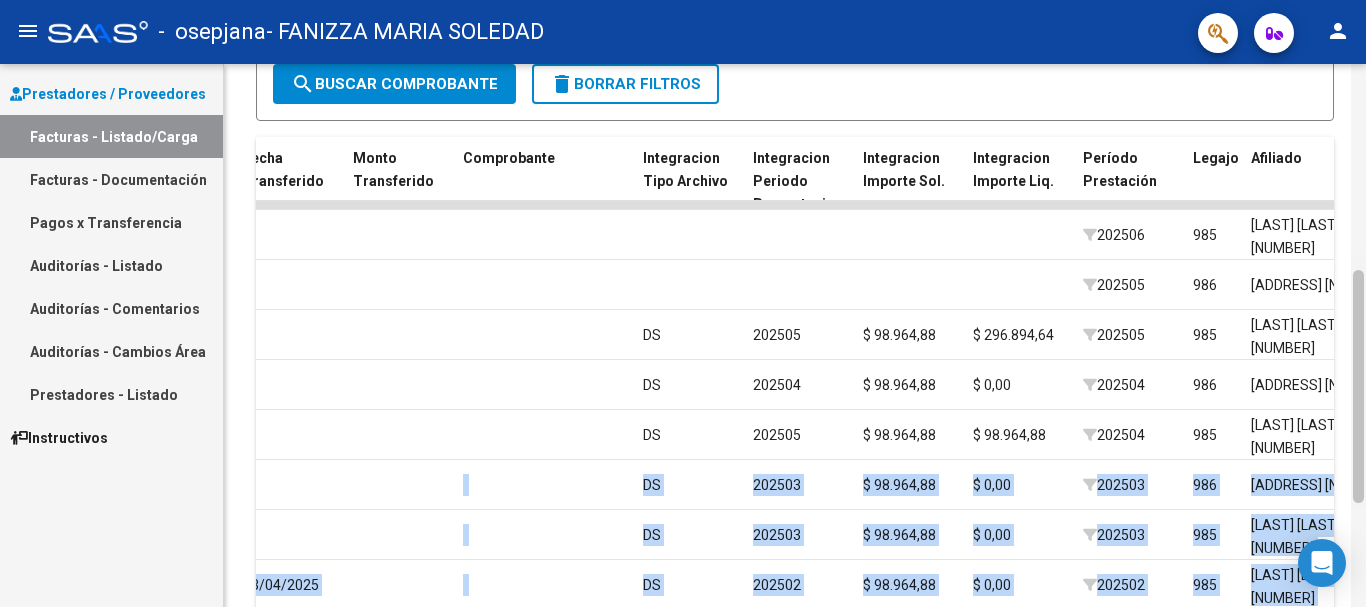 drag, startPoint x: 1363, startPoint y: 405, endPoint x: 1365, endPoint y: 322, distance: 83.02409 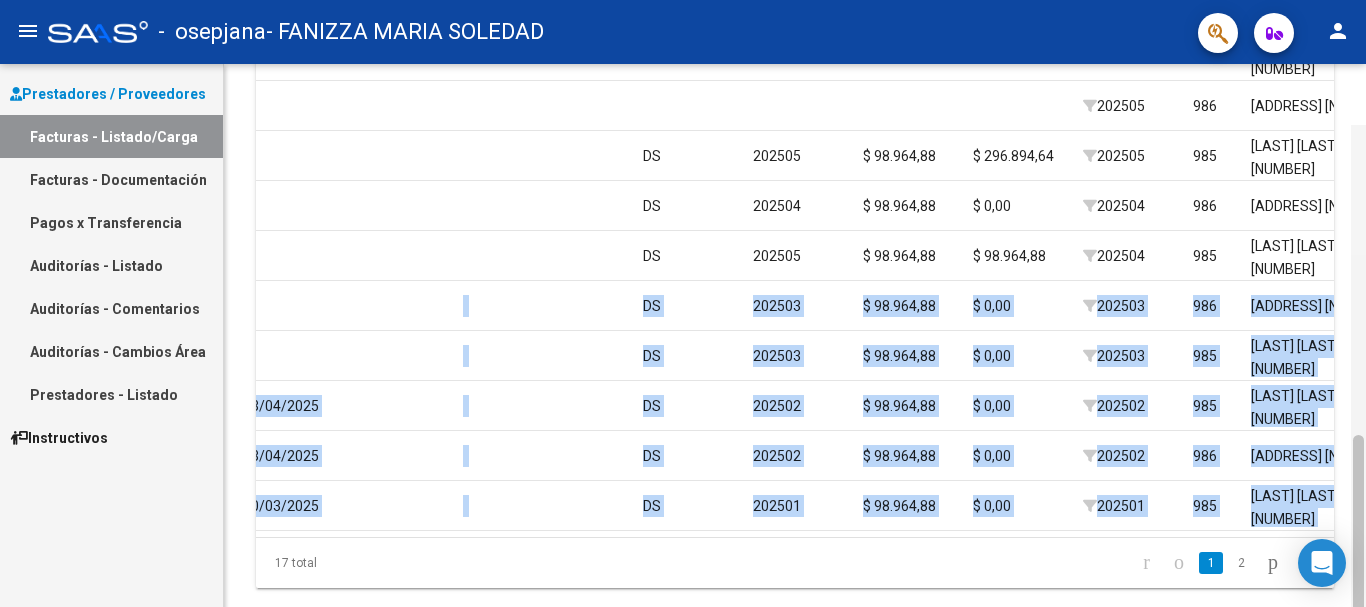 scroll, scrollTop: 722, scrollLeft: 0, axis: vertical 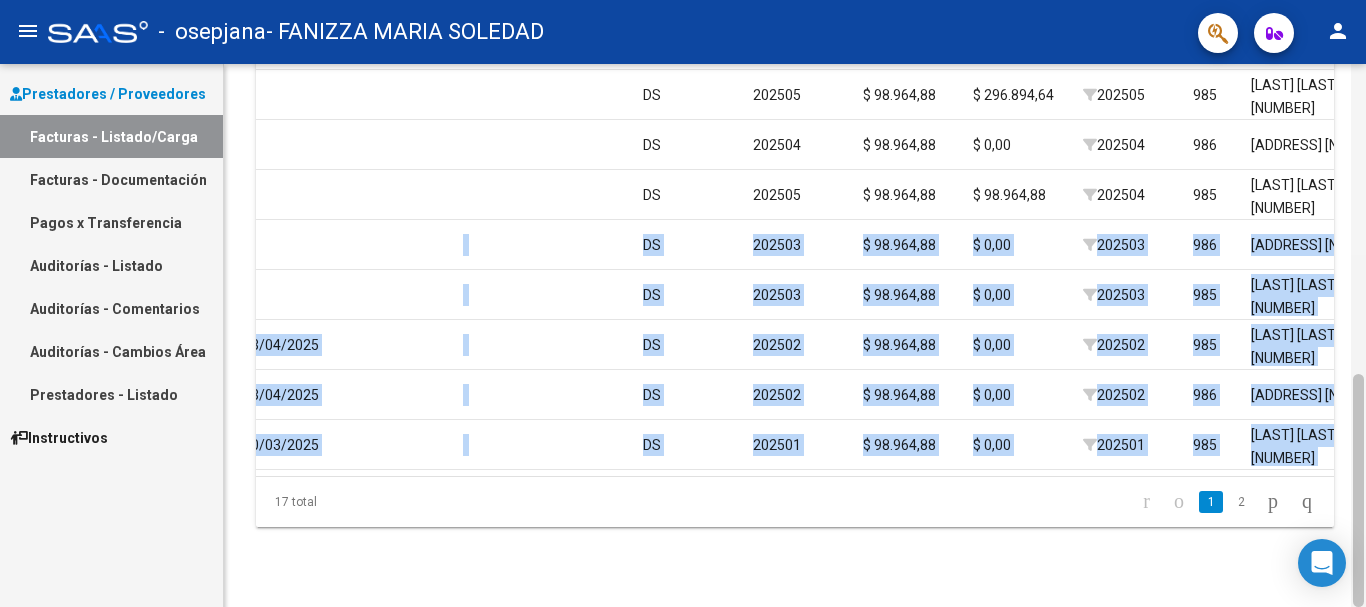 drag, startPoint x: 1358, startPoint y: 394, endPoint x: 1365, endPoint y: 504, distance: 110.2225 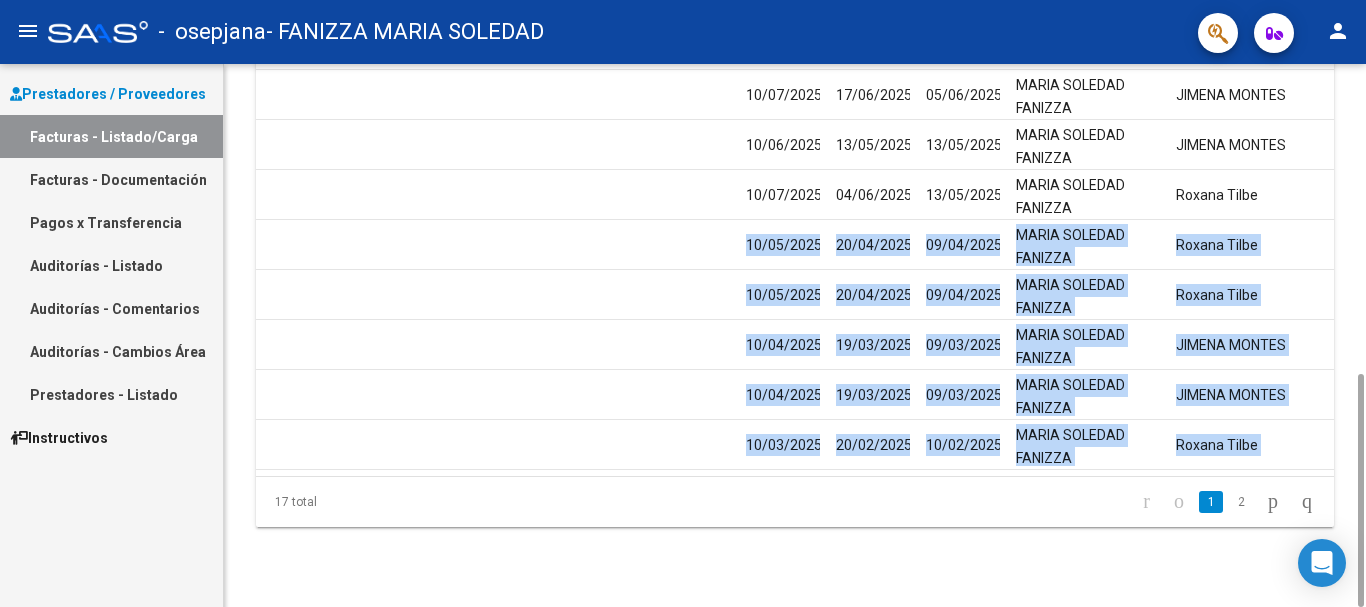 scroll, scrollTop: 0, scrollLeft: 2964, axis: horizontal 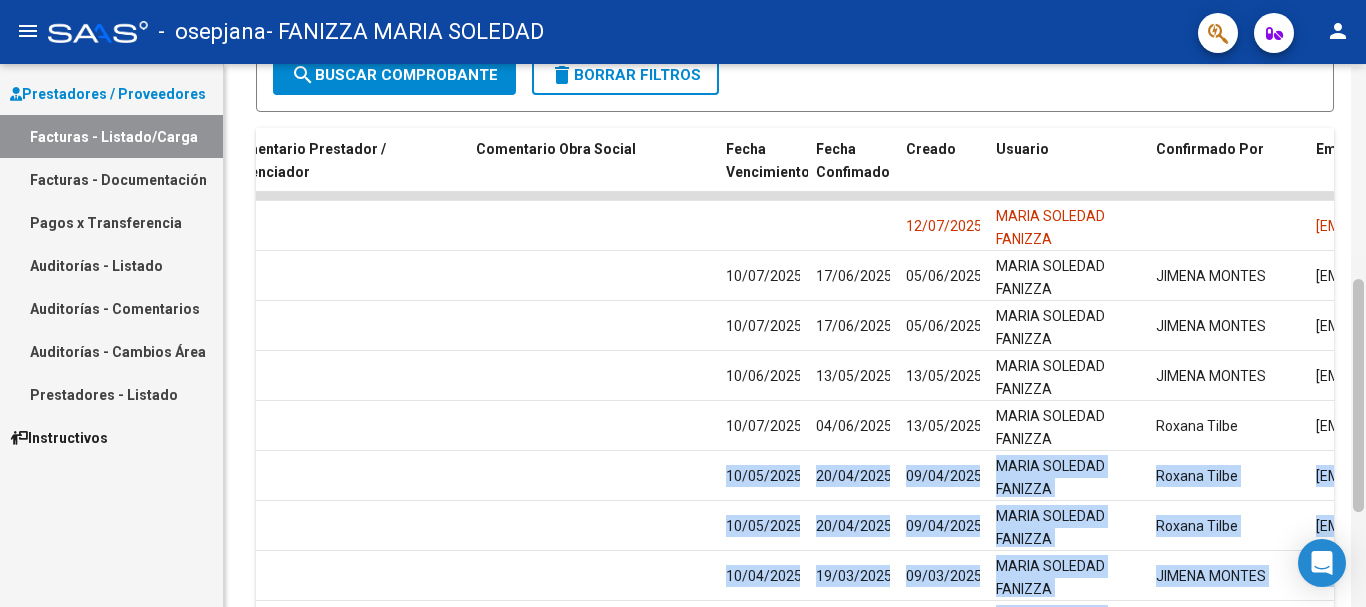 drag, startPoint x: 1363, startPoint y: 426, endPoint x: 1365, endPoint y: 327, distance: 99.0202 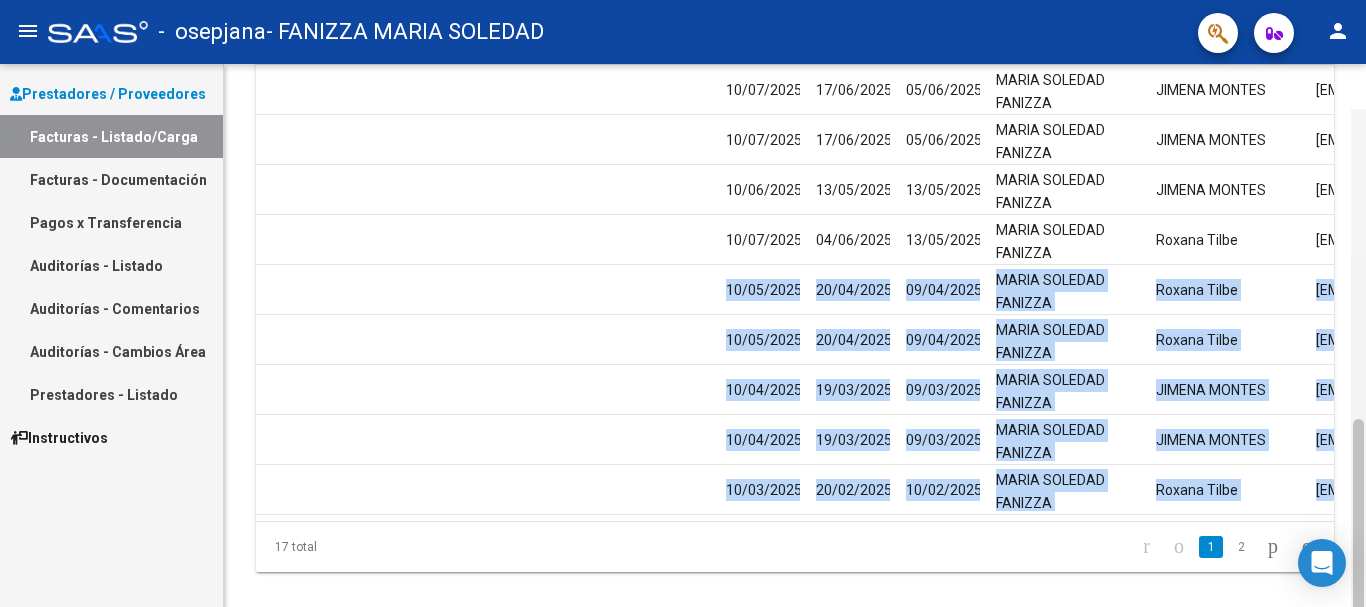 scroll, scrollTop: 722, scrollLeft: 0, axis: vertical 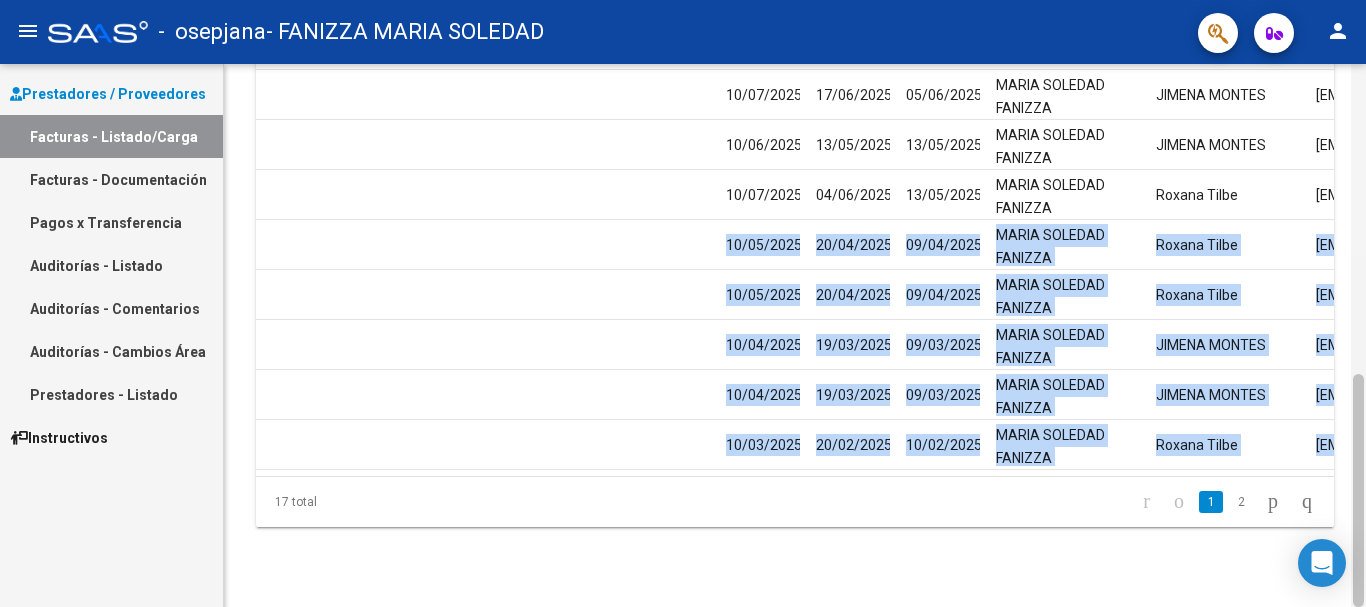 drag, startPoint x: 1363, startPoint y: 301, endPoint x: 1365, endPoint y: 412, distance: 111.01801 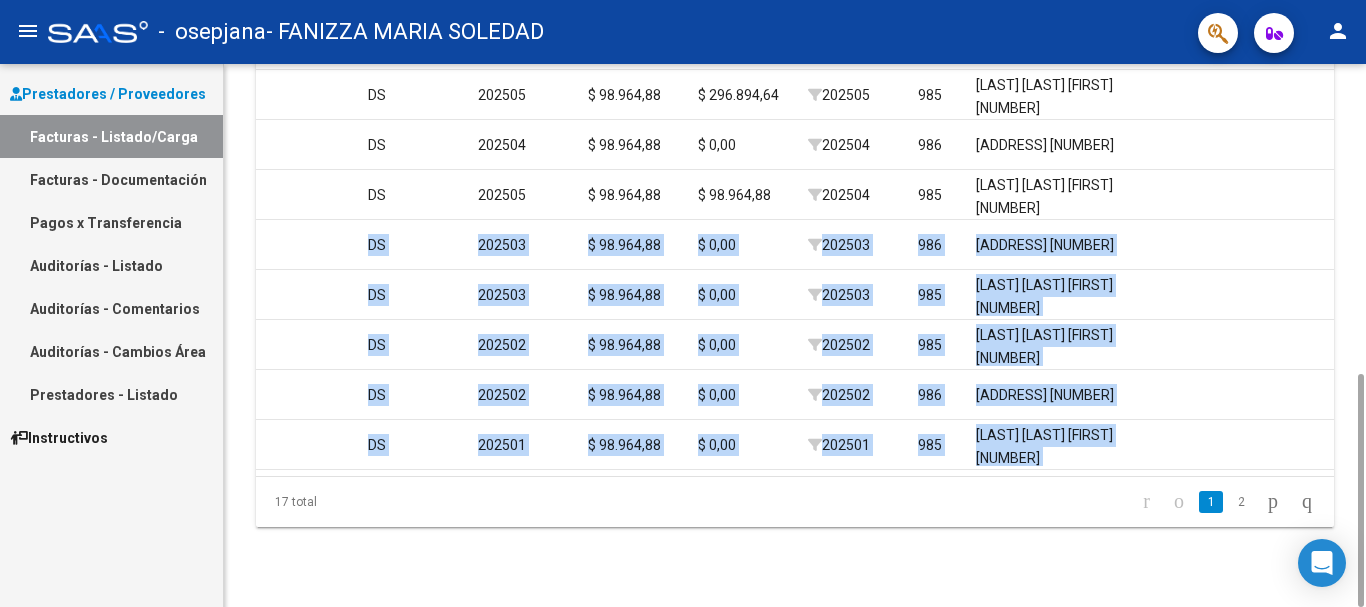 scroll, scrollTop: 0, scrollLeft: 1901, axis: horizontal 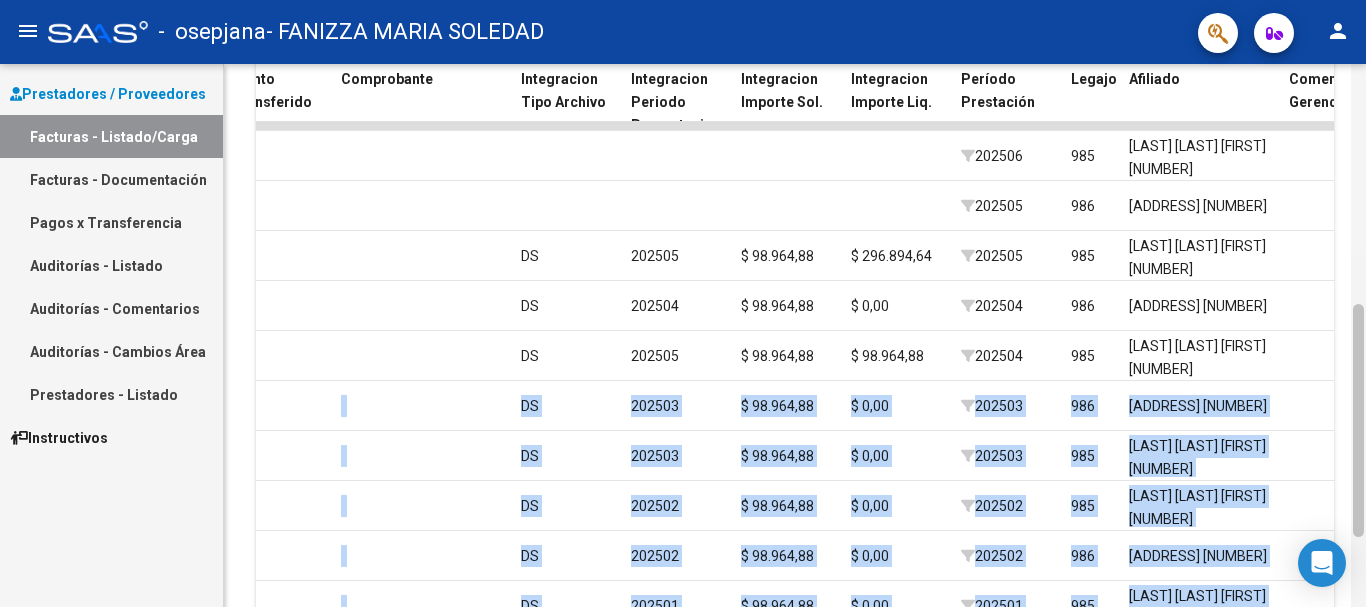 drag, startPoint x: 1359, startPoint y: 398, endPoint x: 1365, endPoint y: 329, distance: 69.260376 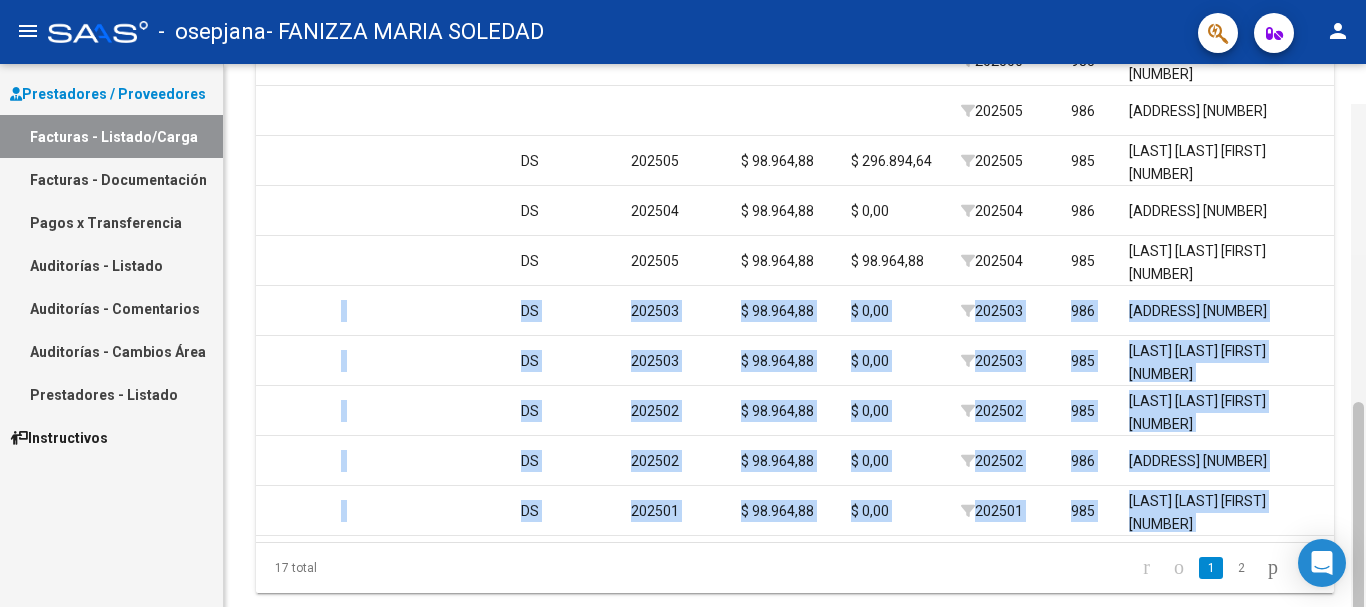 scroll, scrollTop: 722, scrollLeft: 0, axis: vertical 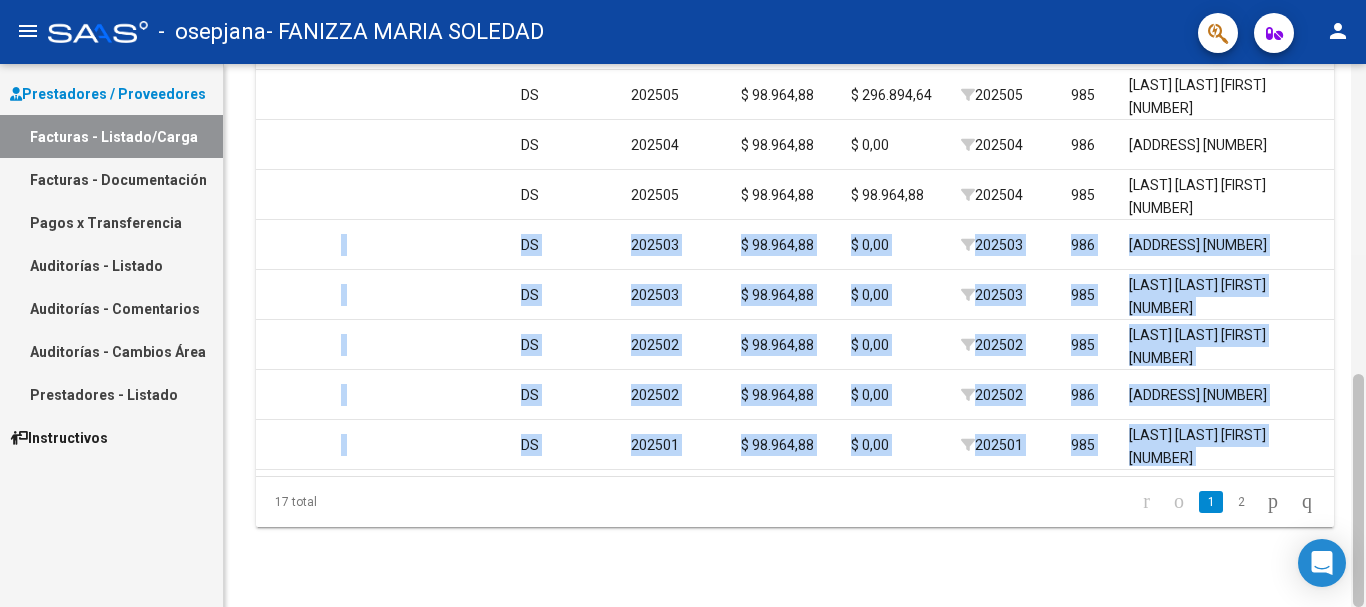 drag, startPoint x: 1358, startPoint y: 507, endPoint x: 1365, endPoint y: 583, distance: 76.321686 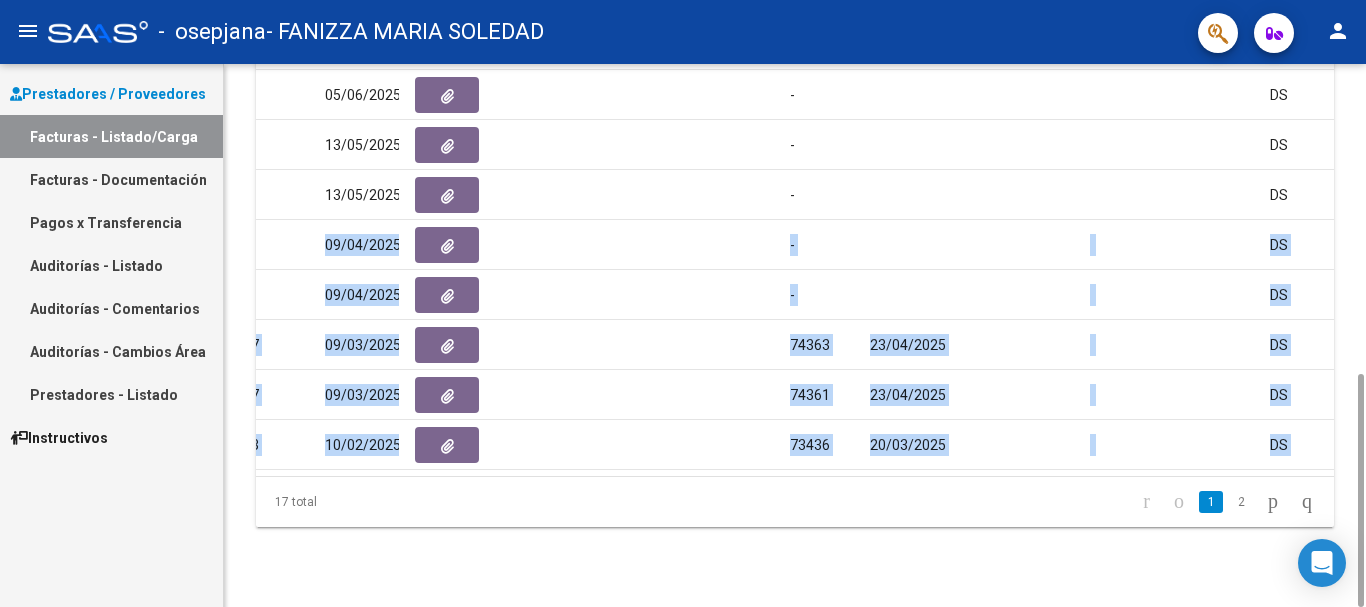 scroll, scrollTop: 0, scrollLeft: 1128, axis: horizontal 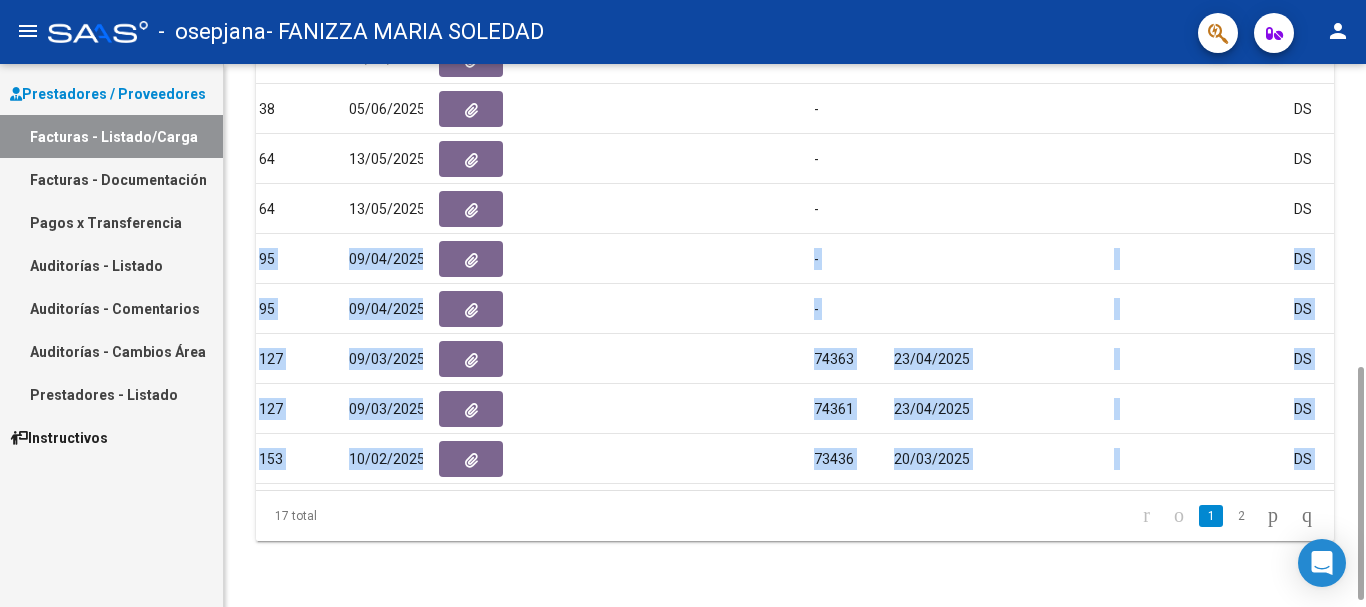 drag, startPoint x: 1355, startPoint y: 450, endPoint x: 1342, endPoint y: 444, distance: 14.3178215 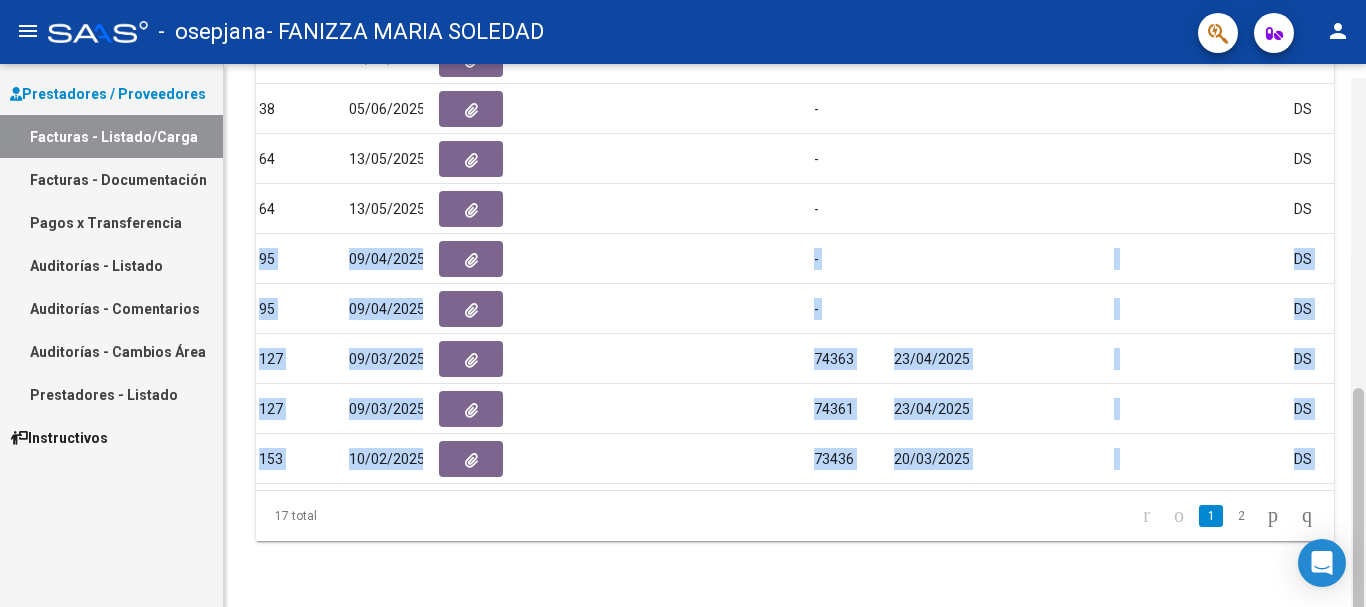 scroll, scrollTop: 722, scrollLeft: 0, axis: vertical 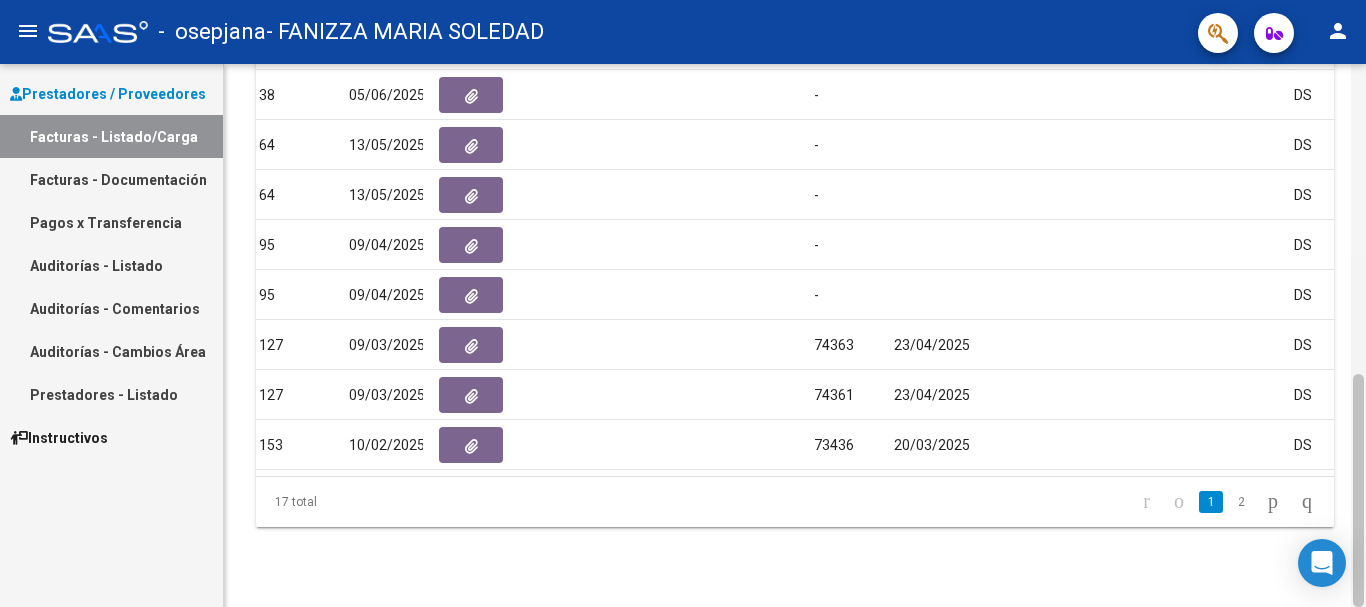 drag, startPoint x: 1365, startPoint y: 434, endPoint x: 1364, endPoint y: 389, distance: 45.01111 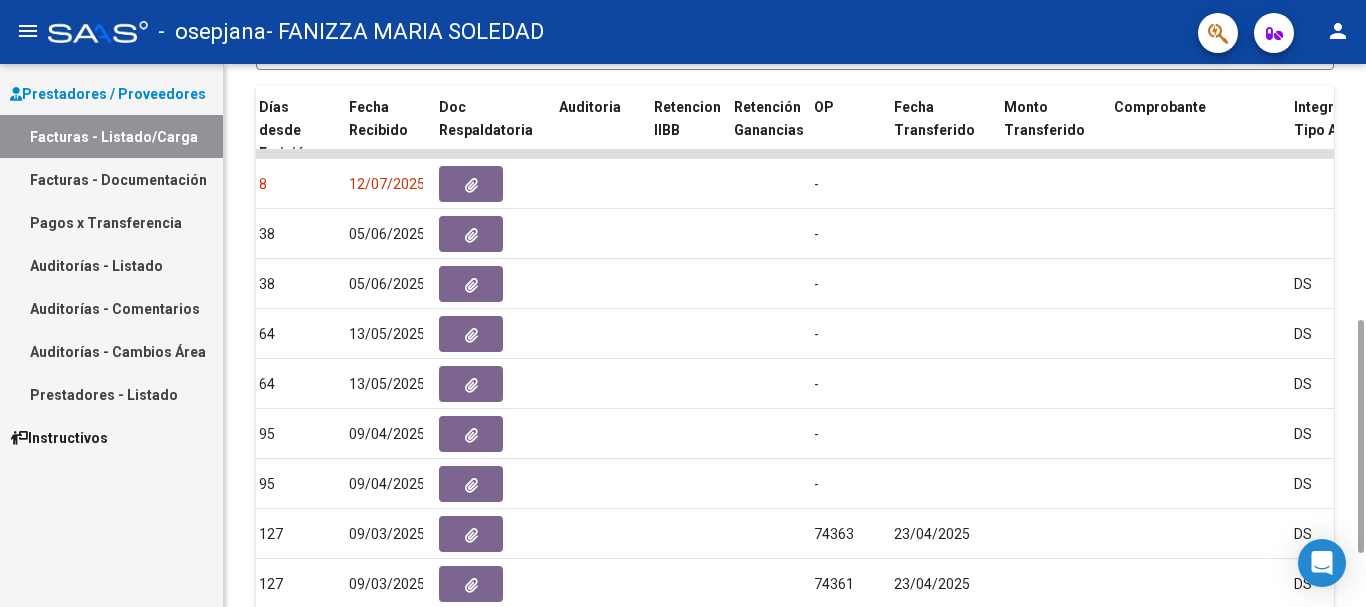 drag, startPoint x: 1358, startPoint y: 390, endPoint x: 1350, endPoint y: 320, distance: 70.45566 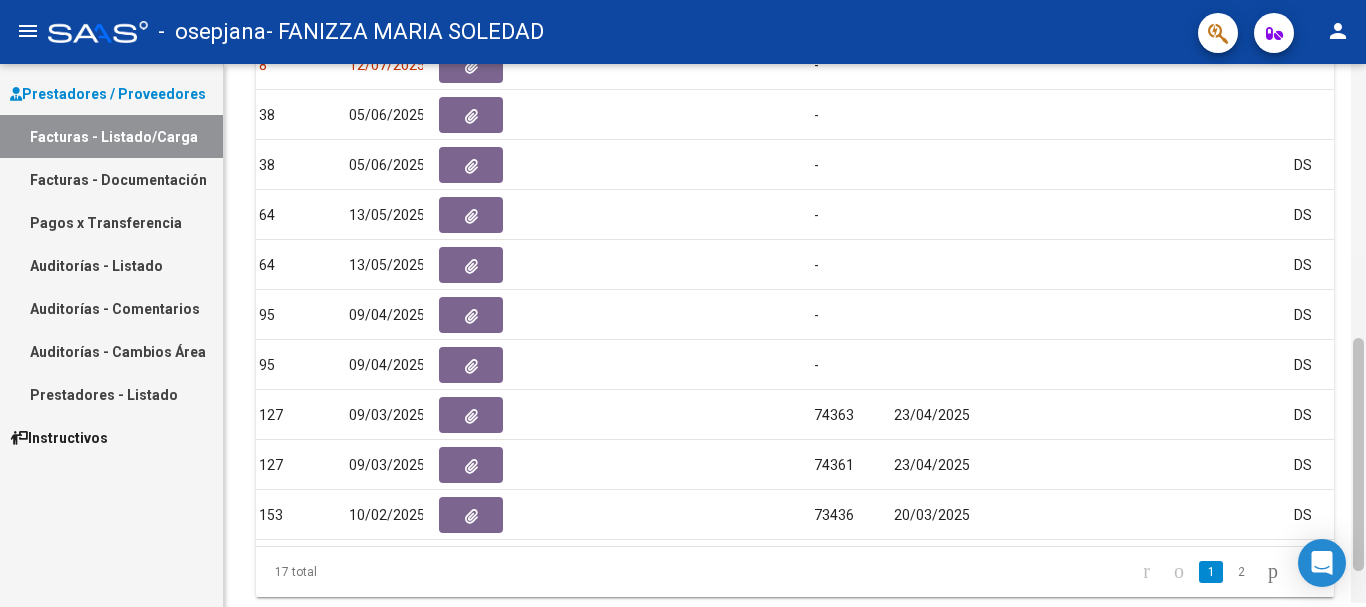 scroll, scrollTop: 657, scrollLeft: 0, axis: vertical 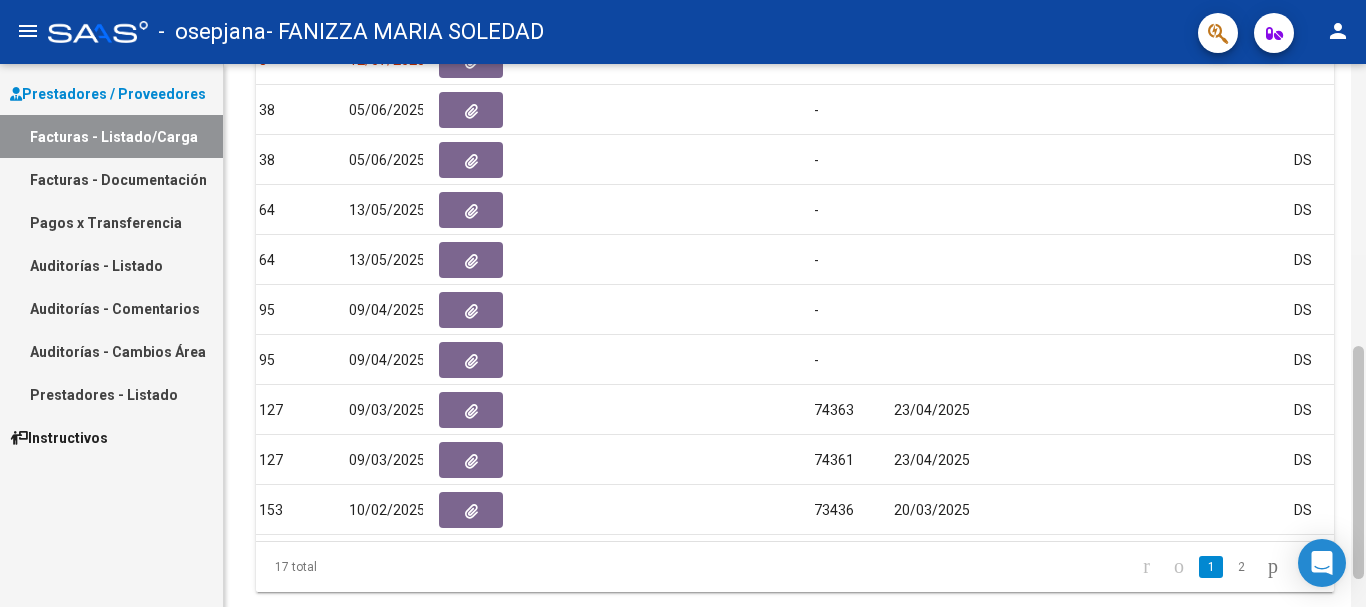 drag, startPoint x: 1362, startPoint y: 381, endPoint x: 1365, endPoint y: 424, distance: 43.104523 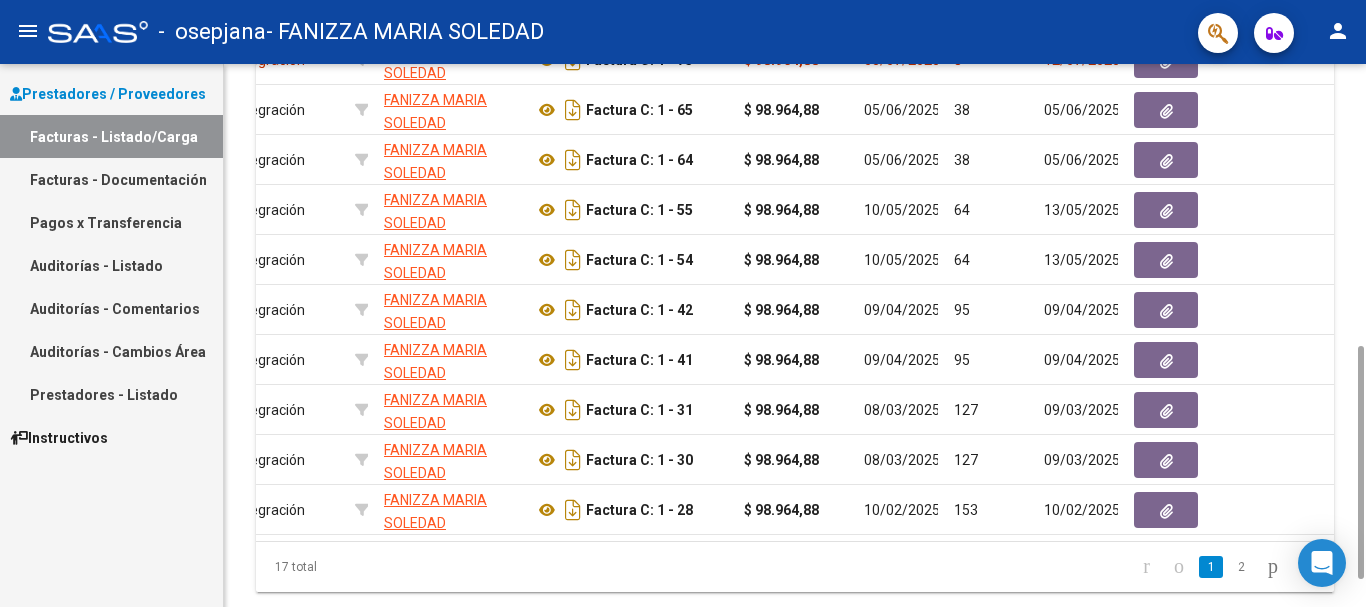 scroll, scrollTop: 0, scrollLeft: 412, axis: horizontal 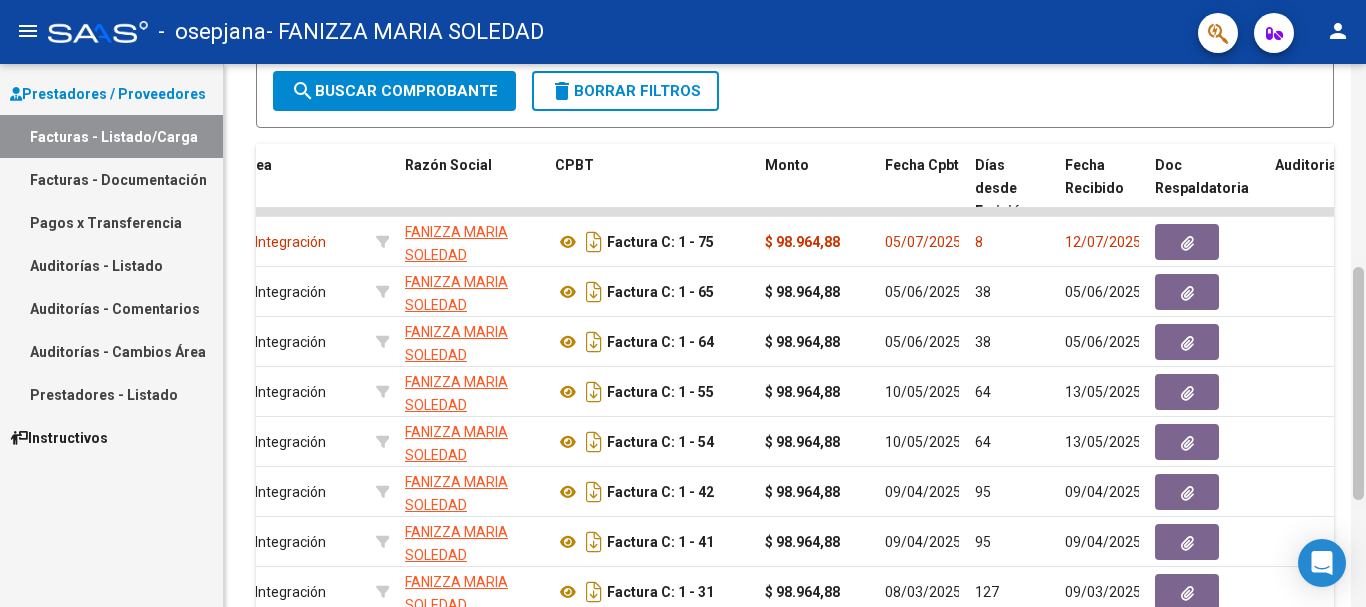 drag, startPoint x: 1356, startPoint y: 387, endPoint x: 1355, endPoint y: 315, distance: 72.00694 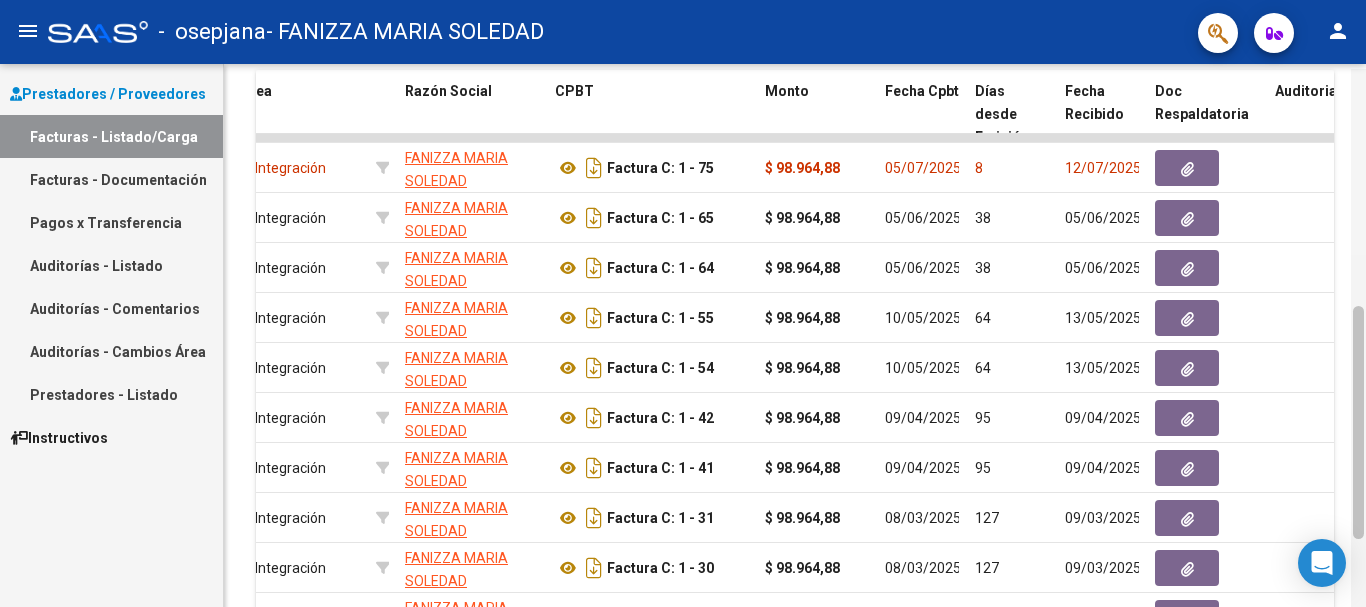 drag, startPoint x: 1355, startPoint y: 315, endPoint x: 1356, endPoint y: 345, distance: 30.016663 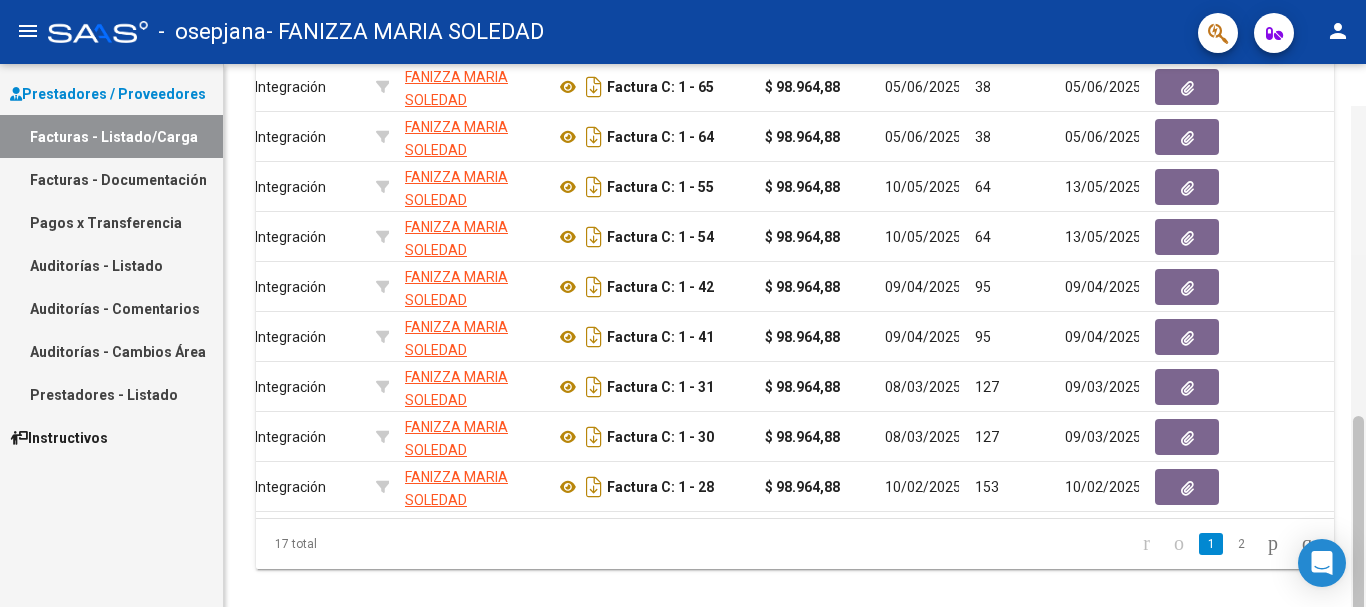 scroll, scrollTop: 722, scrollLeft: 0, axis: vertical 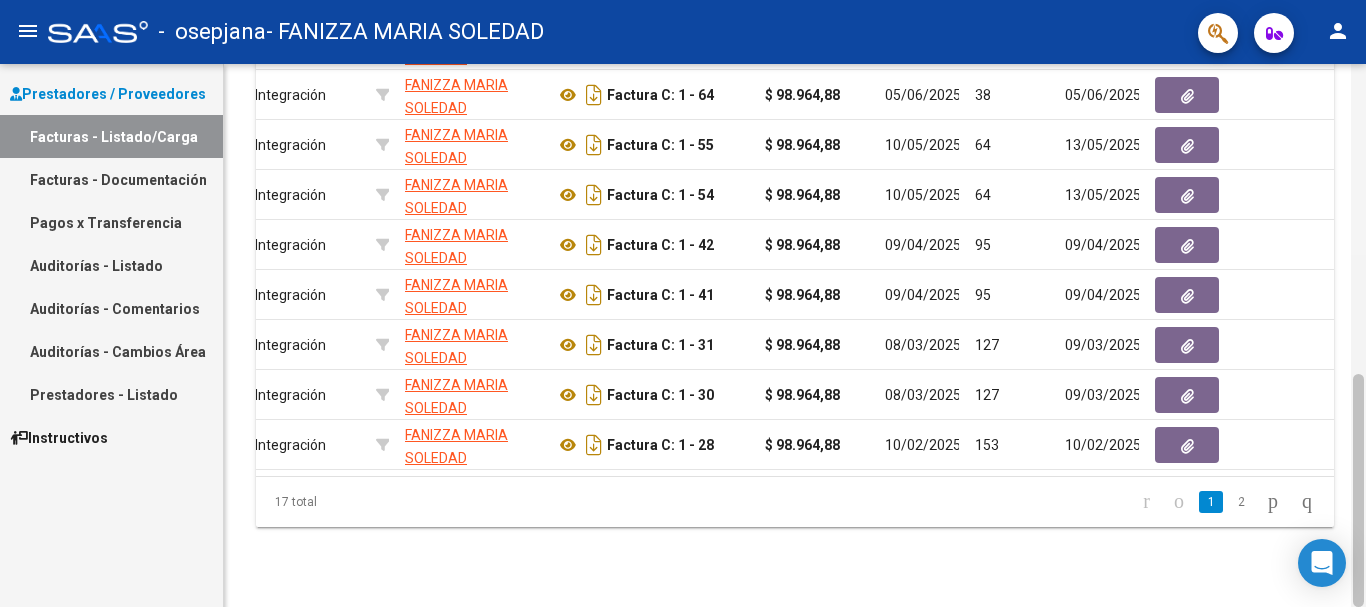 drag, startPoint x: 1359, startPoint y: 352, endPoint x: 1365, endPoint y: 475, distance: 123.146255 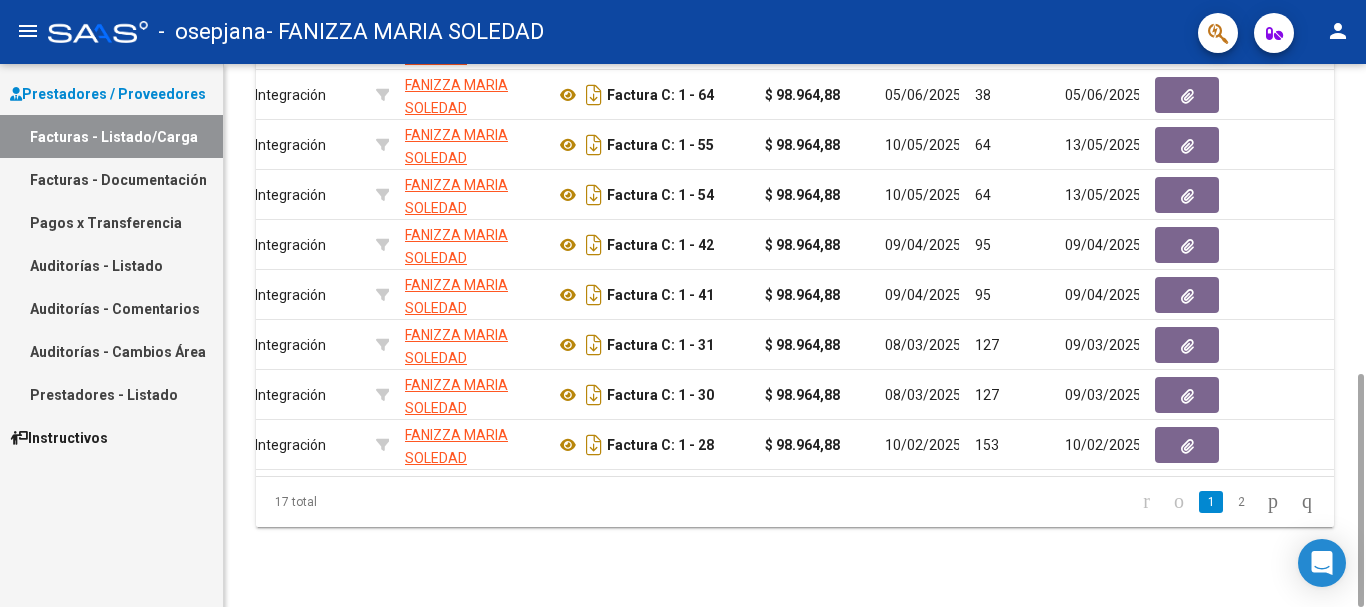 scroll, scrollTop: 0, scrollLeft: 0, axis: both 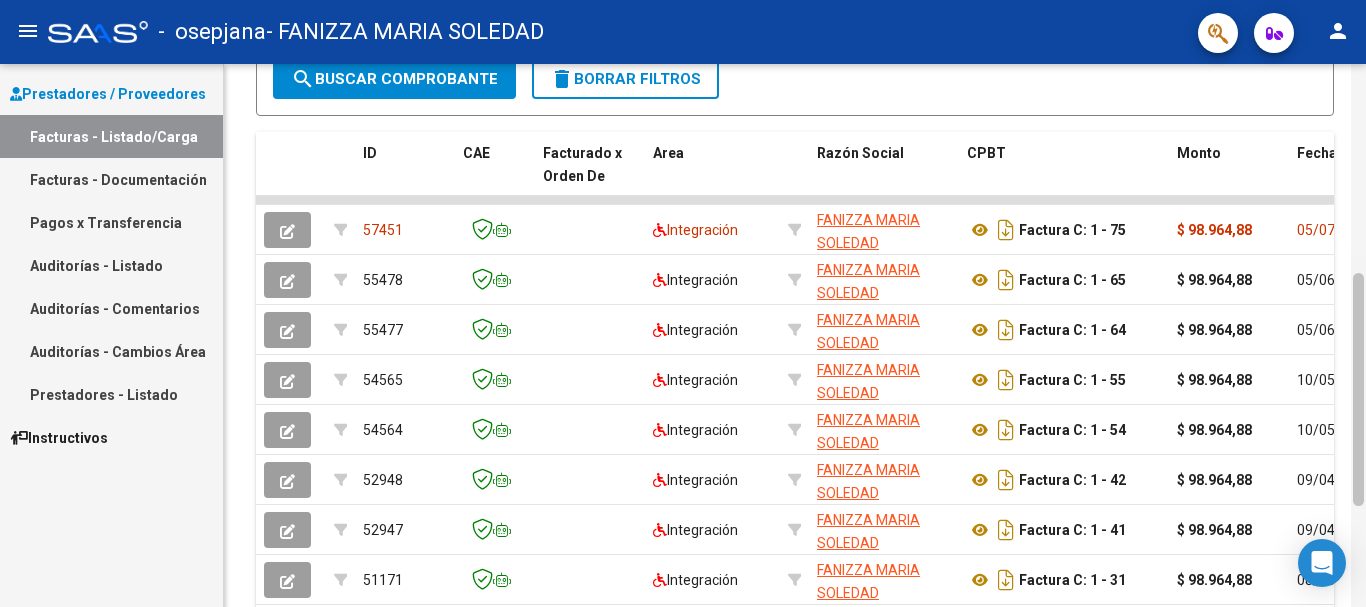 drag, startPoint x: 1356, startPoint y: 427, endPoint x: 1357, endPoint y: 326, distance: 101.00495 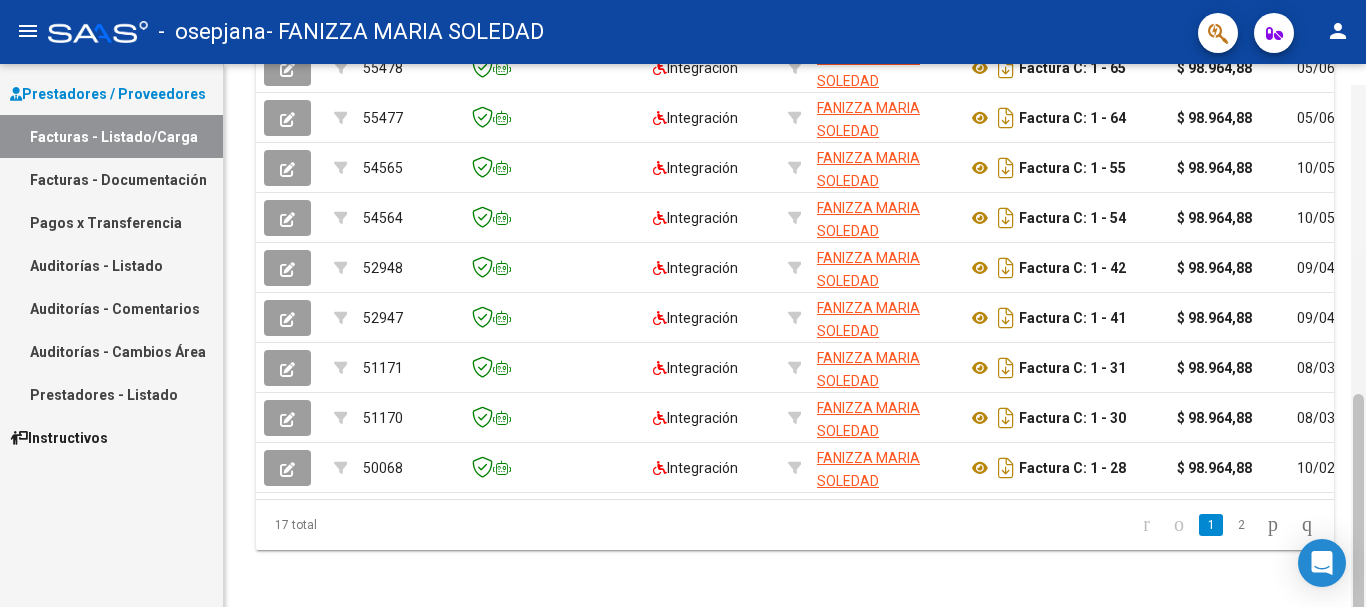 scroll, scrollTop: 720, scrollLeft: 0, axis: vertical 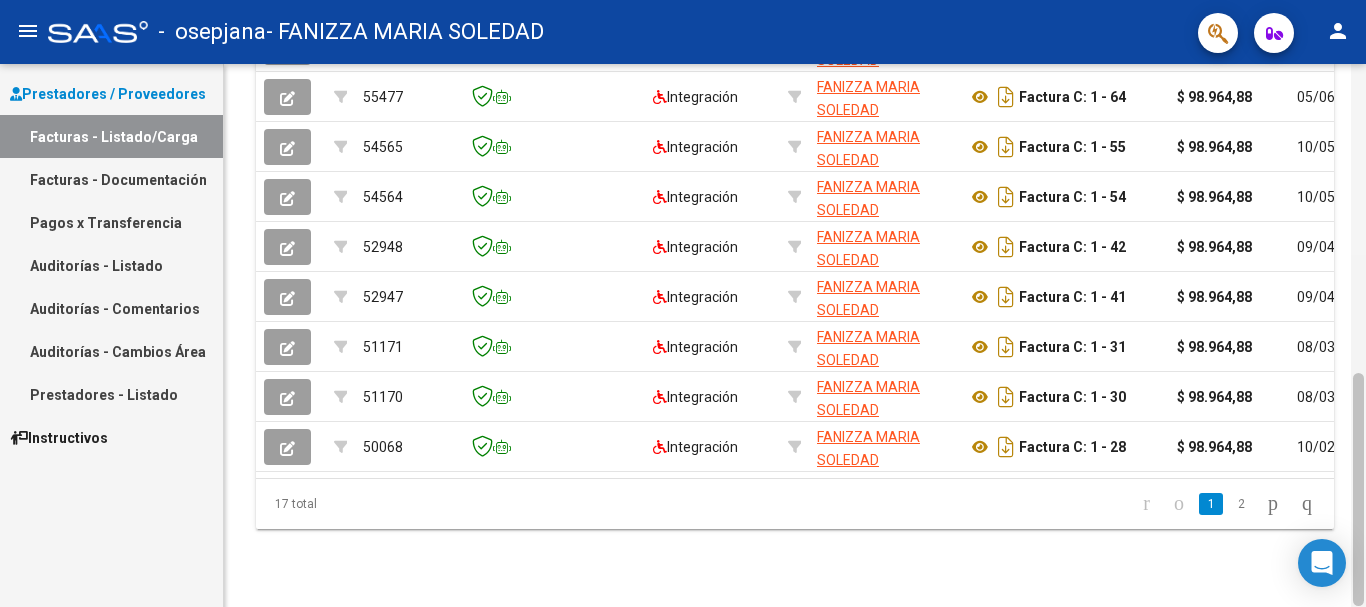 drag, startPoint x: 1353, startPoint y: 467, endPoint x: 1365, endPoint y: 567, distance: 100.71743 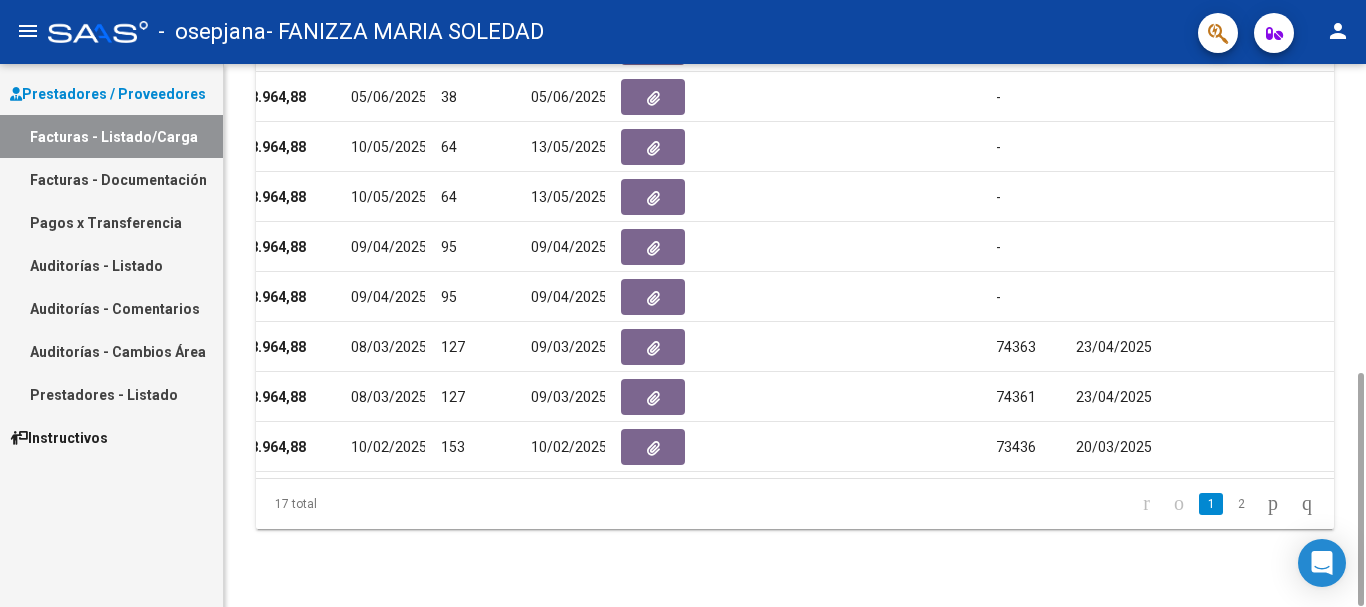 scroll, scrollTop: 0, scrollLeft: 1104, axis: horizontal 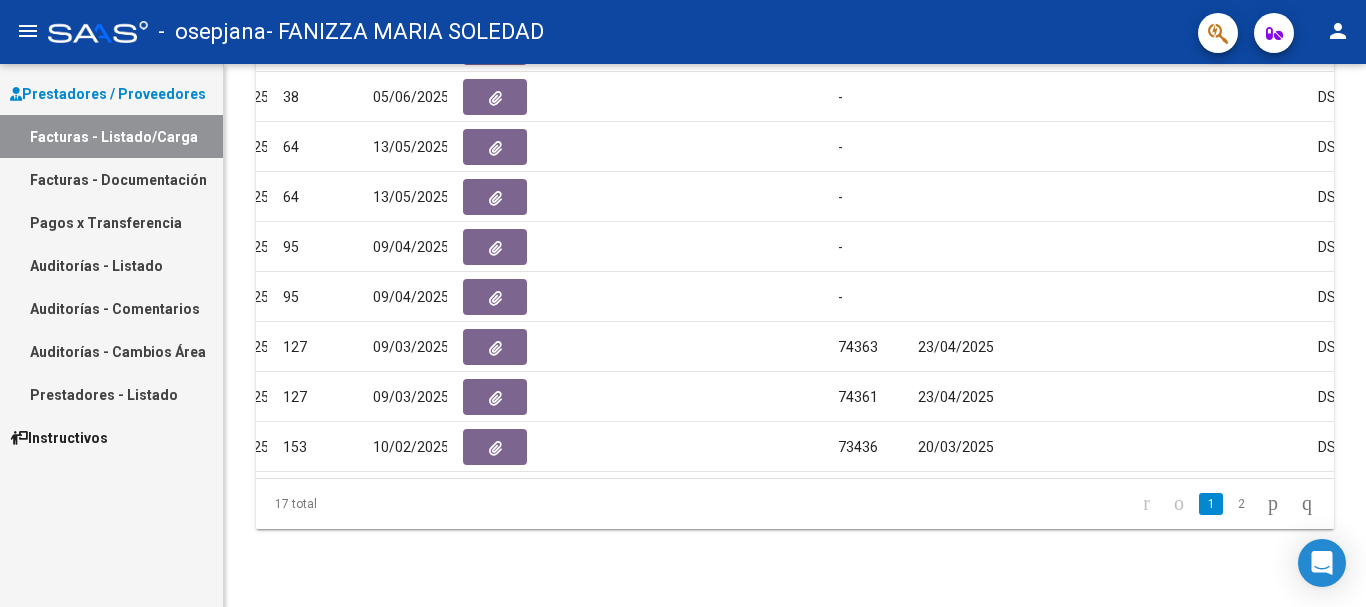 click on "Pagos x Transferencia" at bounding box center (111, 222) 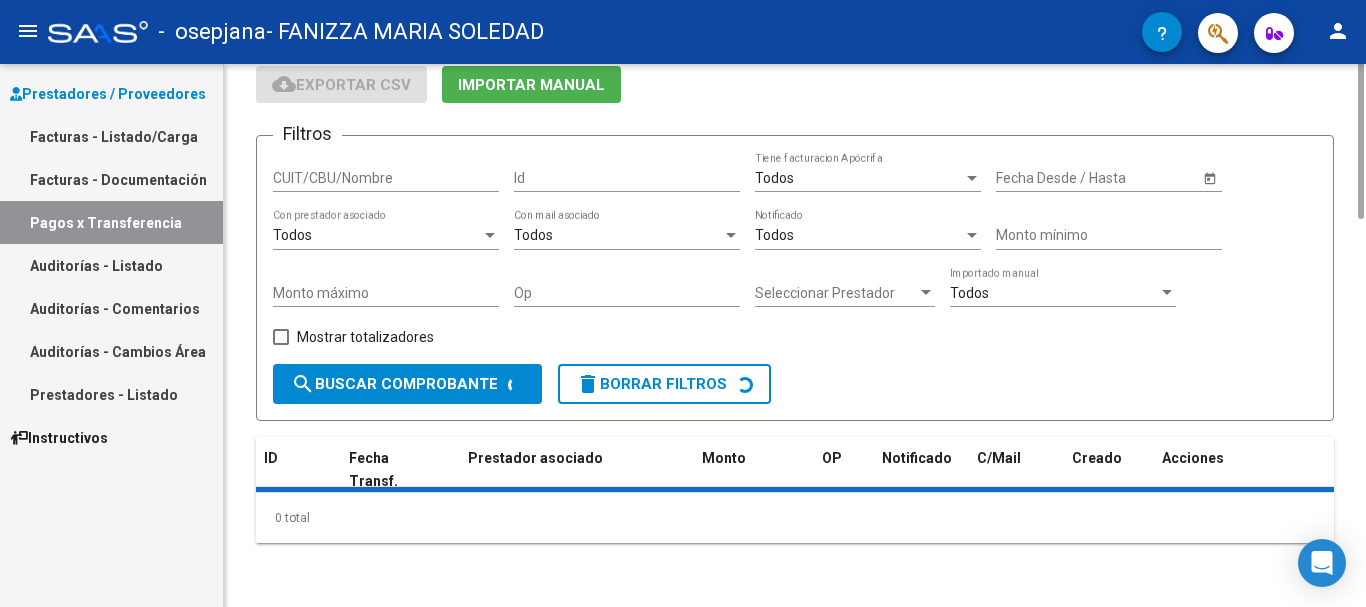 scroll, scrollTop: 0, scrollLeft: 0, axis: both 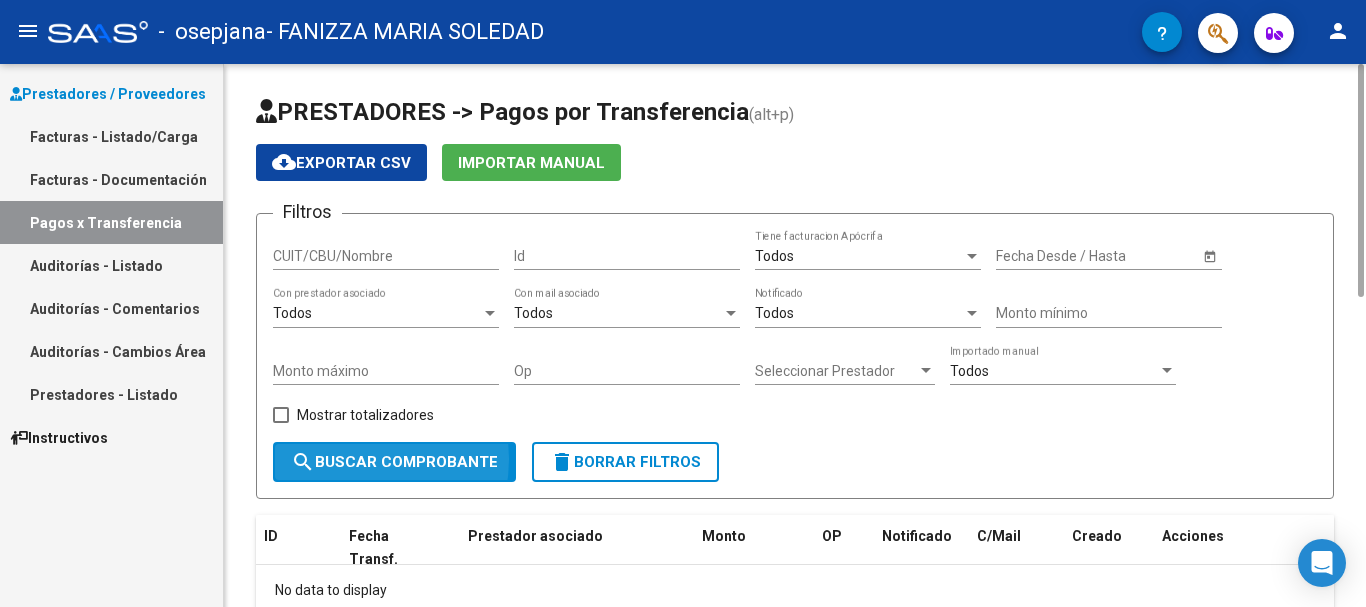 click on "search  Buscar Comprobante" 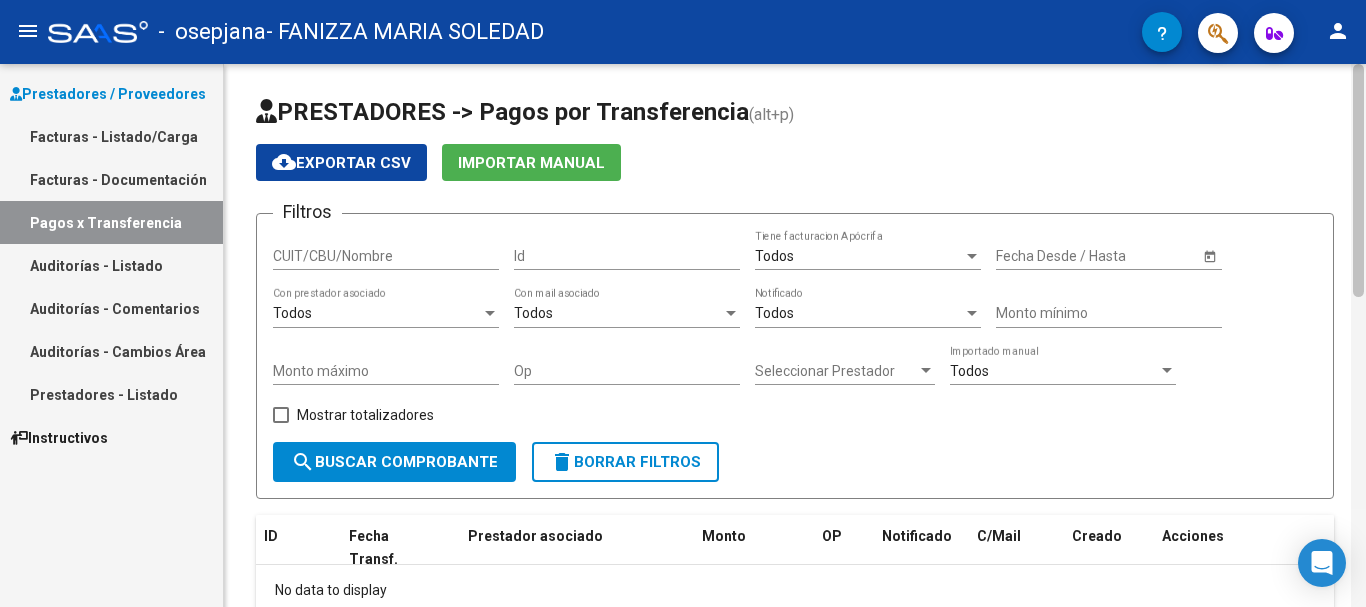 scroll, scrollTop: 123, scrollLeft: 0, axis: vertical 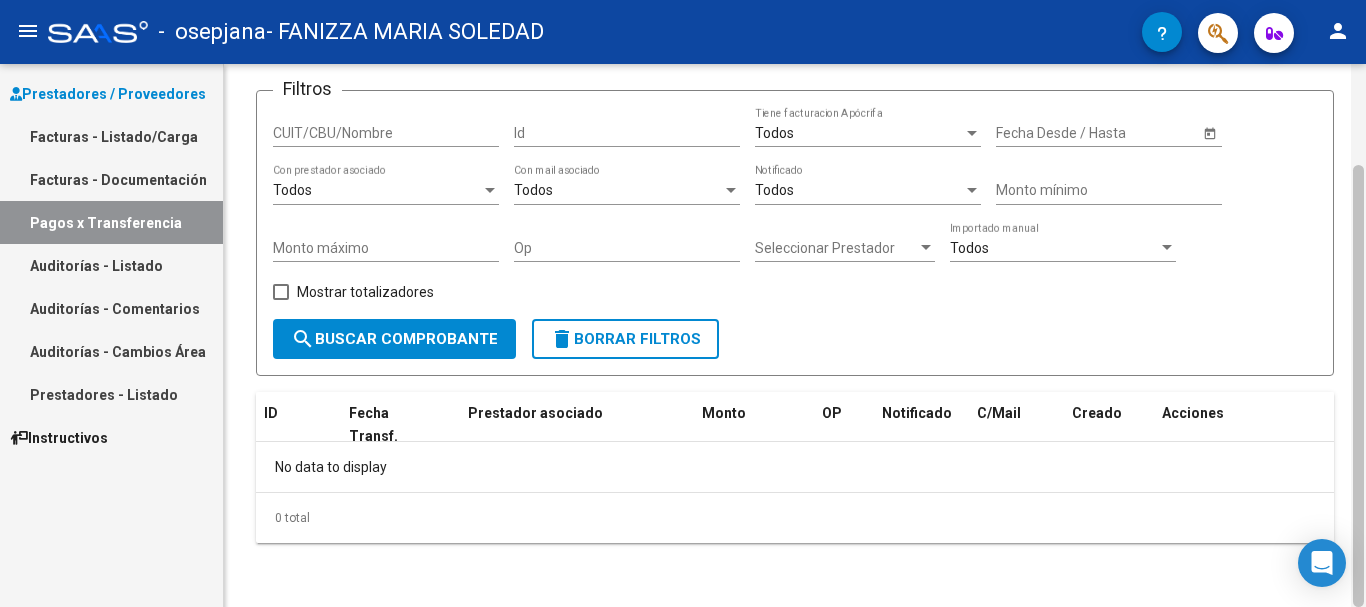 drag, startPoint x: 1364, startPoint y: 259, endPoint x: 1365, endPoint y: 289, distance: 30.016663 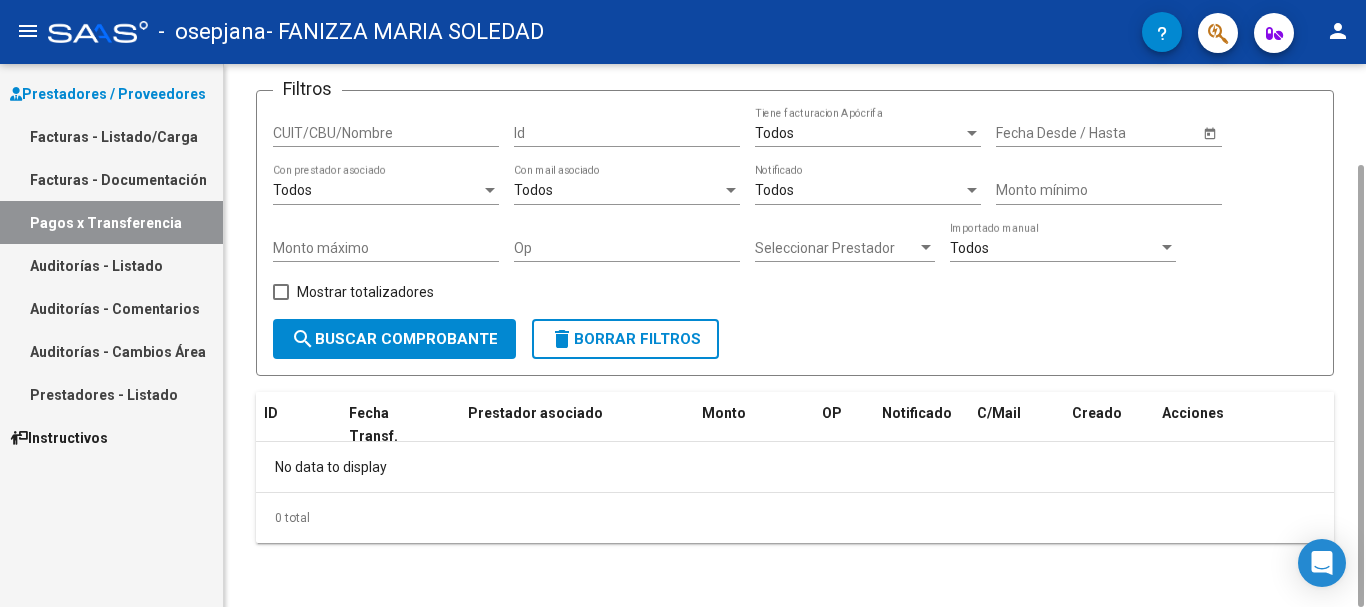 click on "Op" at bounding box center [627, 248] 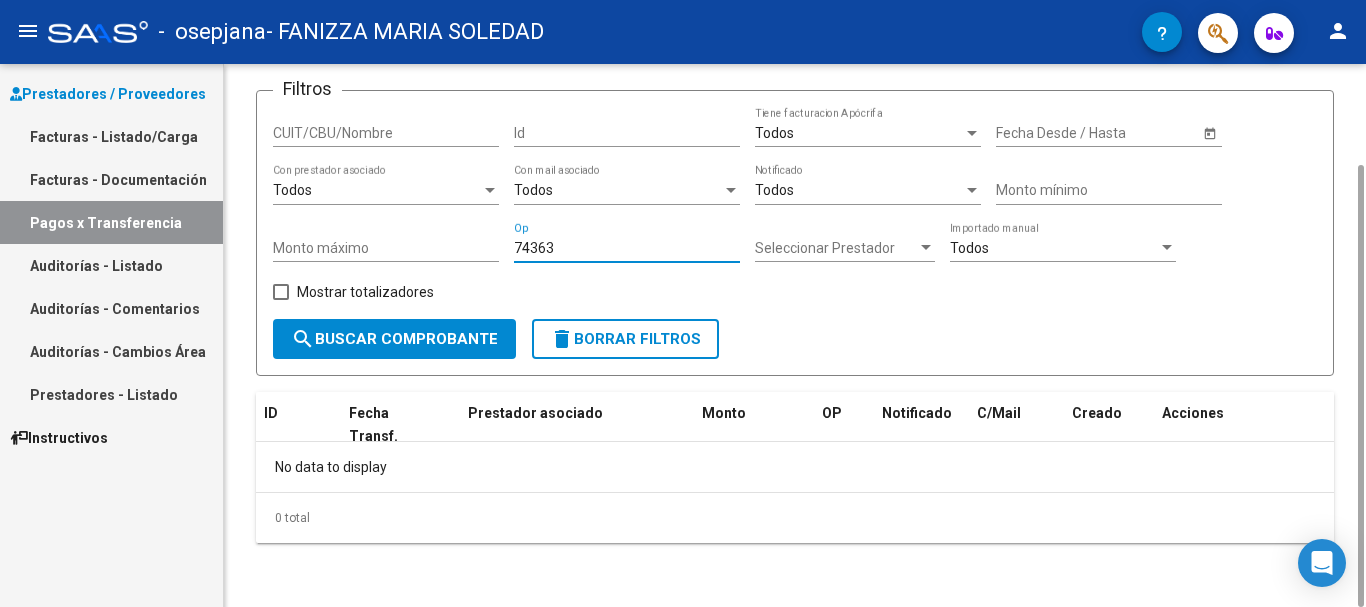 type on "74363" 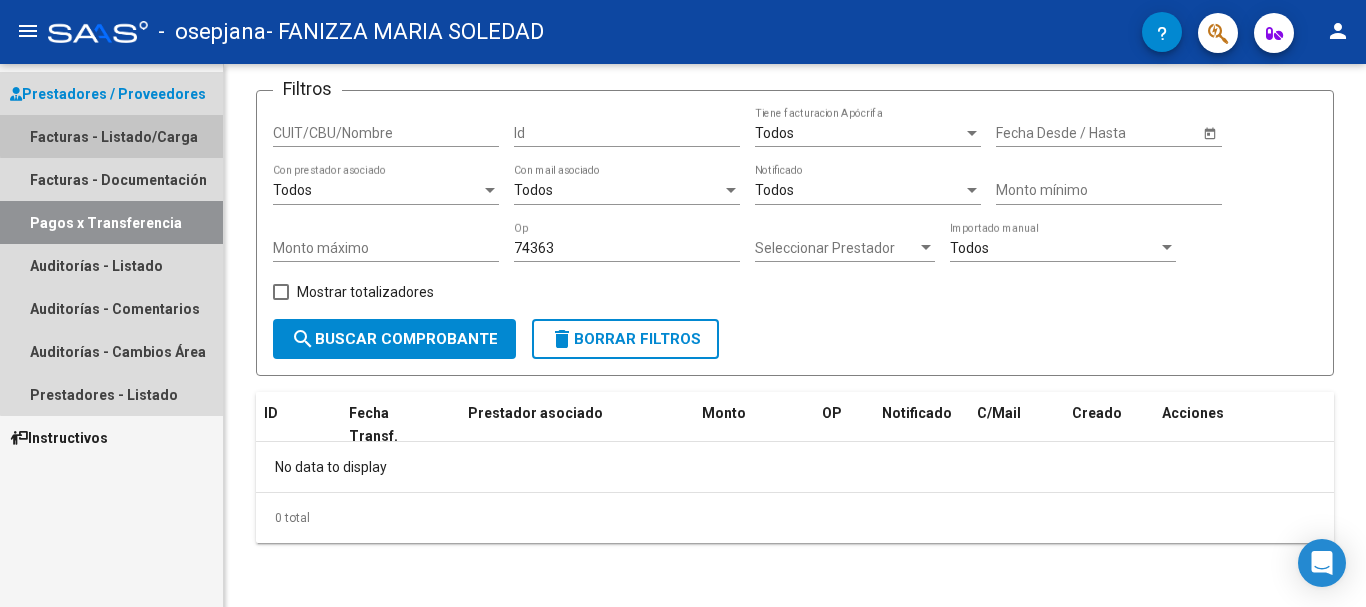 click on "Facturas - Listado/Carga" at bounding box center [111, 136] 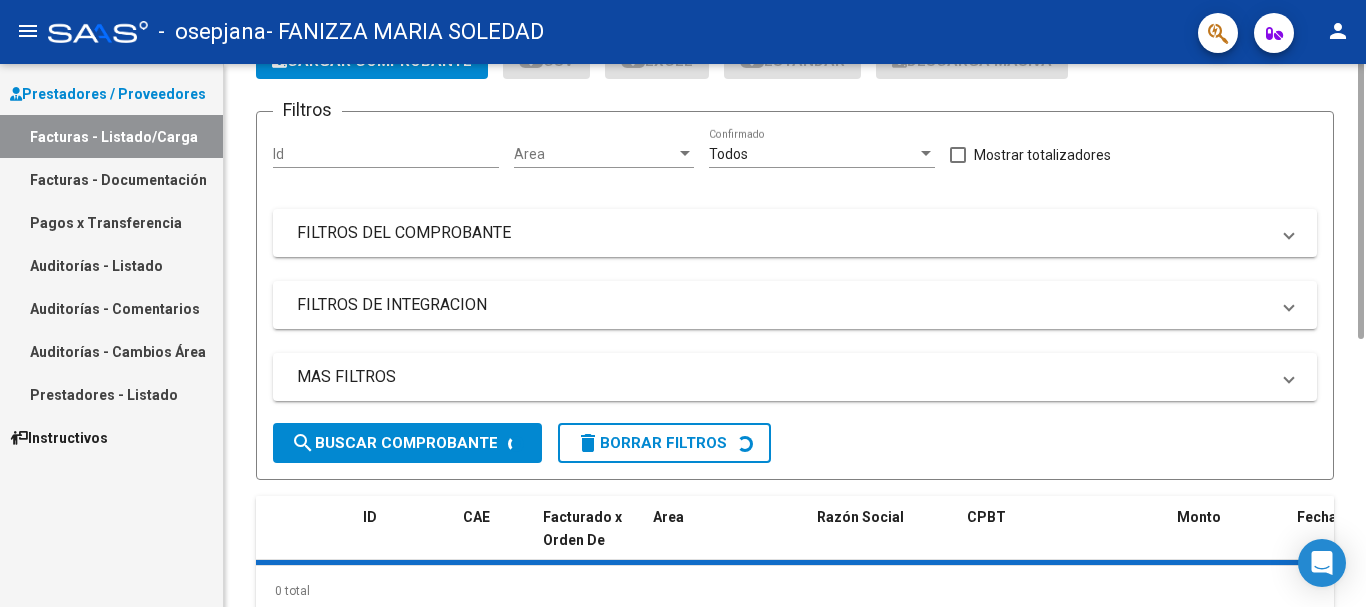 scroll, scrollTop: 0, scrollLeft: 0, axis: both 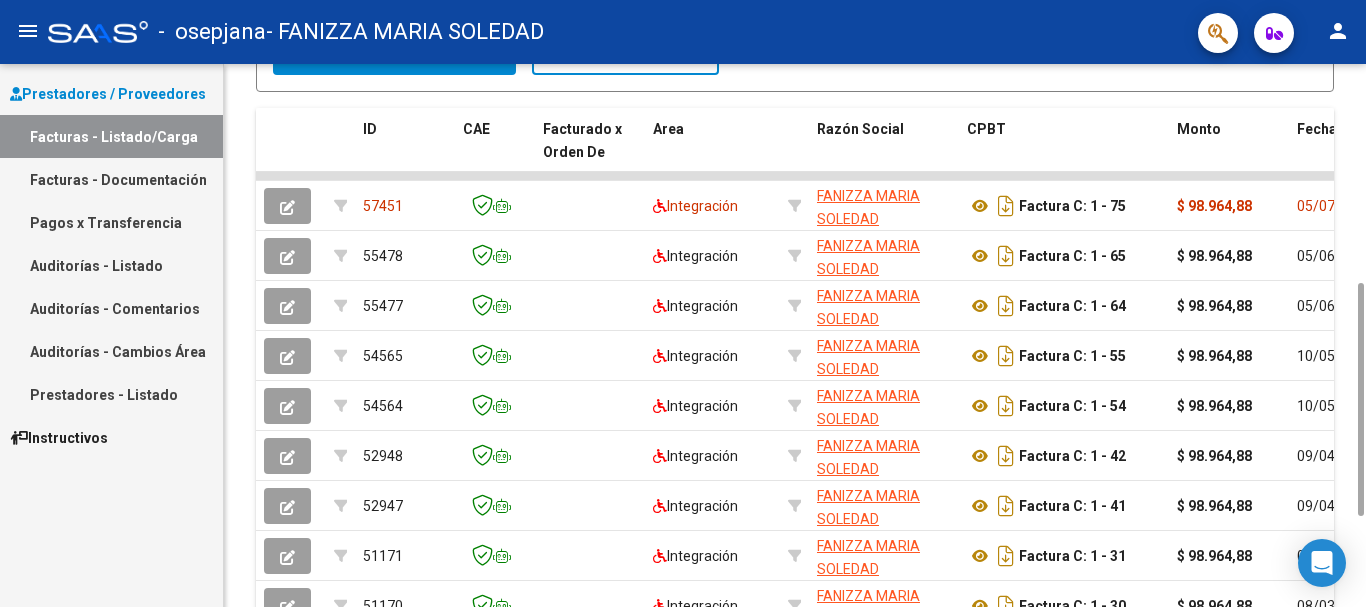 drag, startPoint x: 1357, startPoint y: 268, endPoint x: 1365, endPoint y: 646, distance: 378.08466 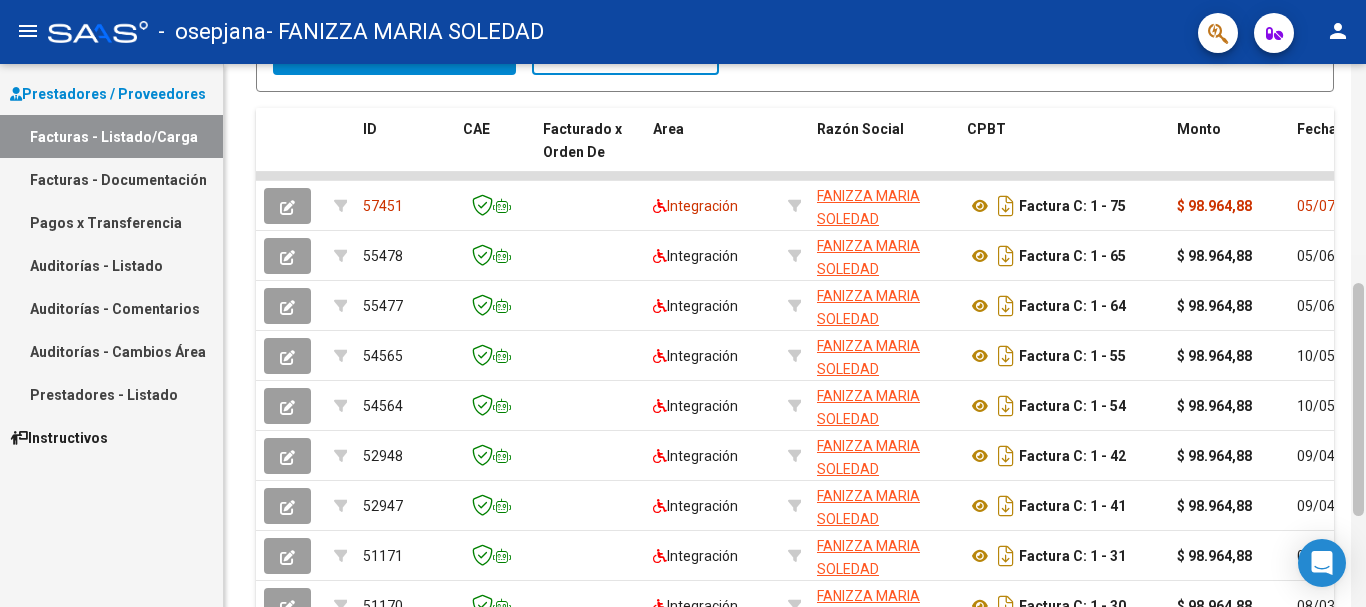 scroll, scrollTop: 722, scrollLeft: 0, axis: vertical 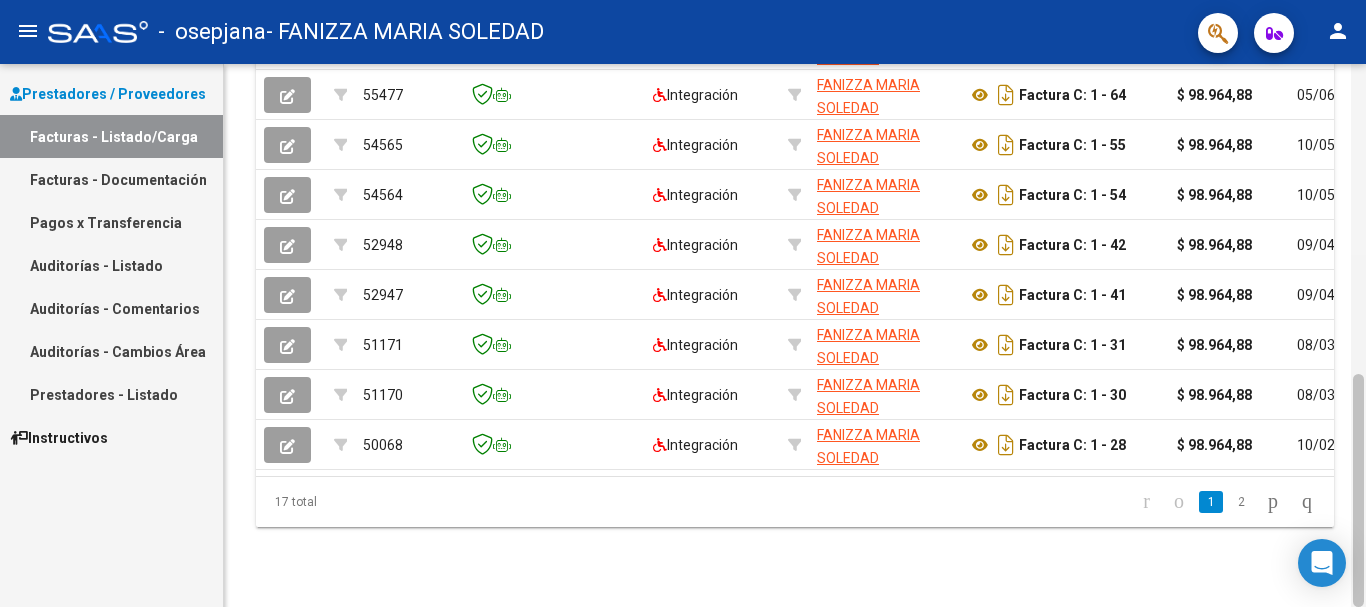 drag, startPoint x: 1352, startPoint y: 484, endPoint x: 1365, endPoint y: 588, distance: 104.80935 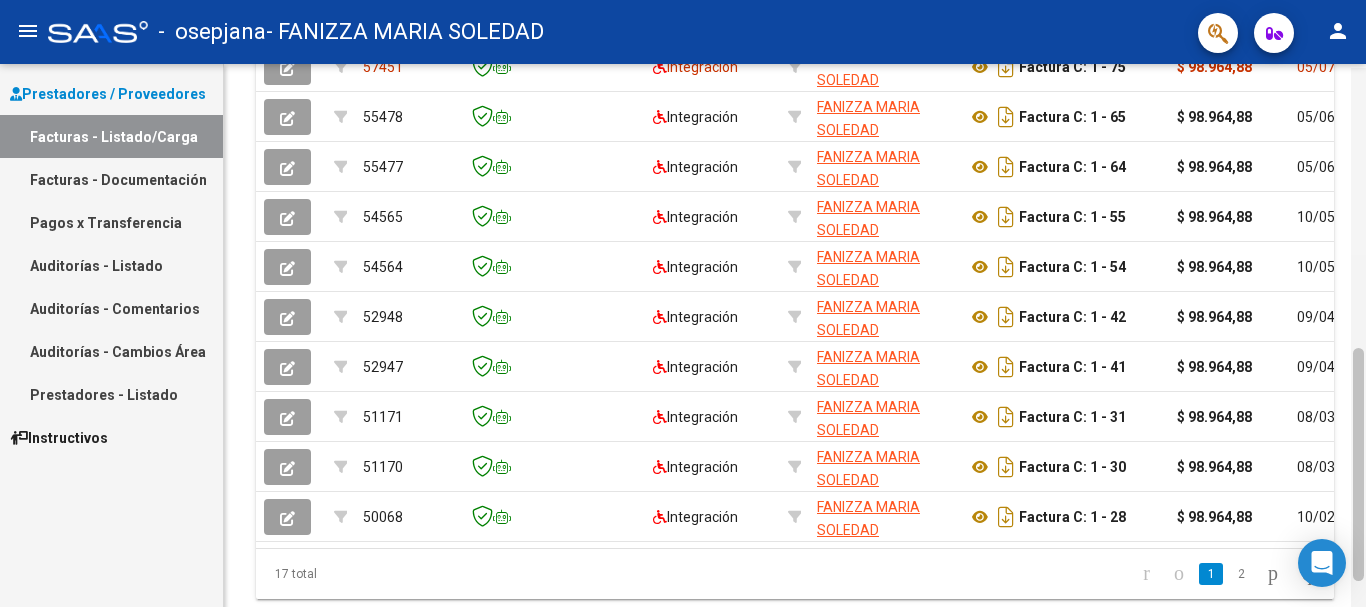 scroll, scrollTop: 638, scrollLeft: 0, axis: vertical 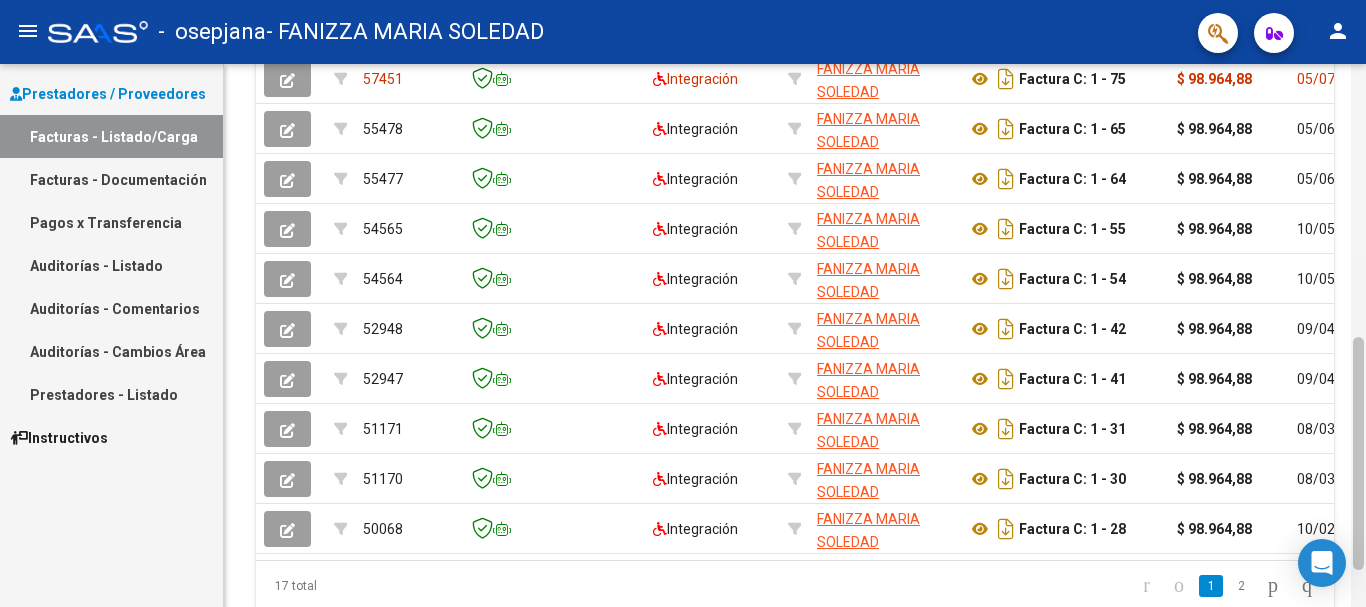 drag, startPoint x: 1358, startPoint y: 396, endPoint x: 1358, endPoint y: 362, distance: 34 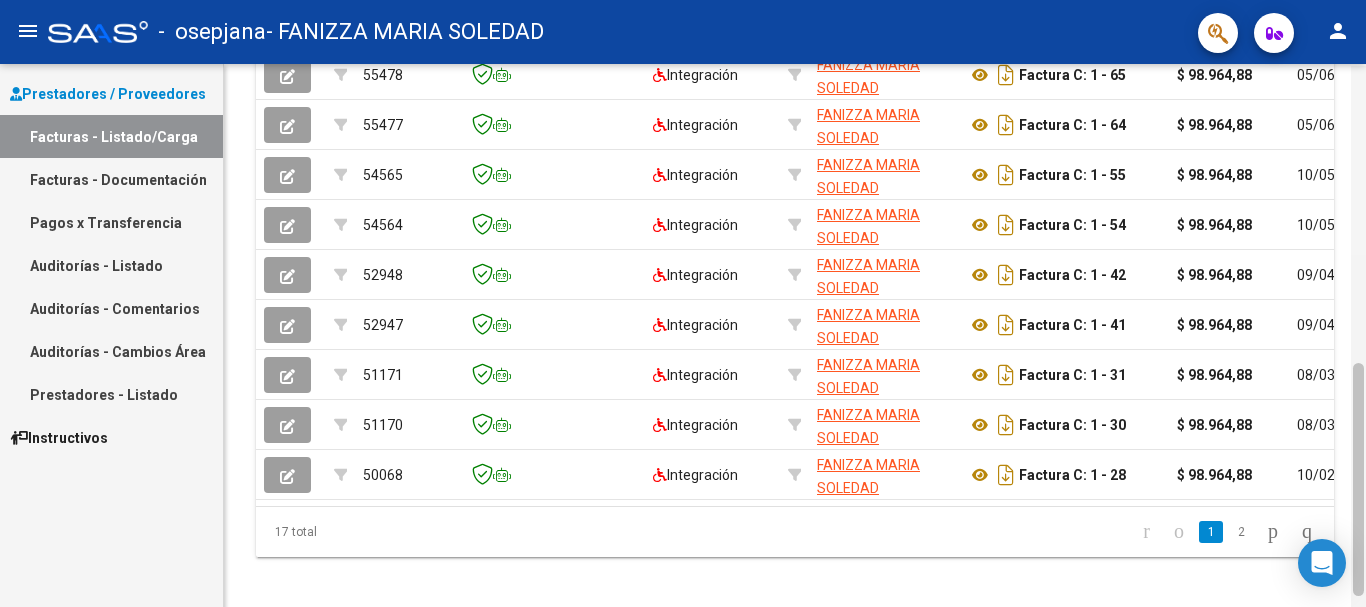 scroll, scrollTop: 694, scrollLeft: 0, axis: vertical 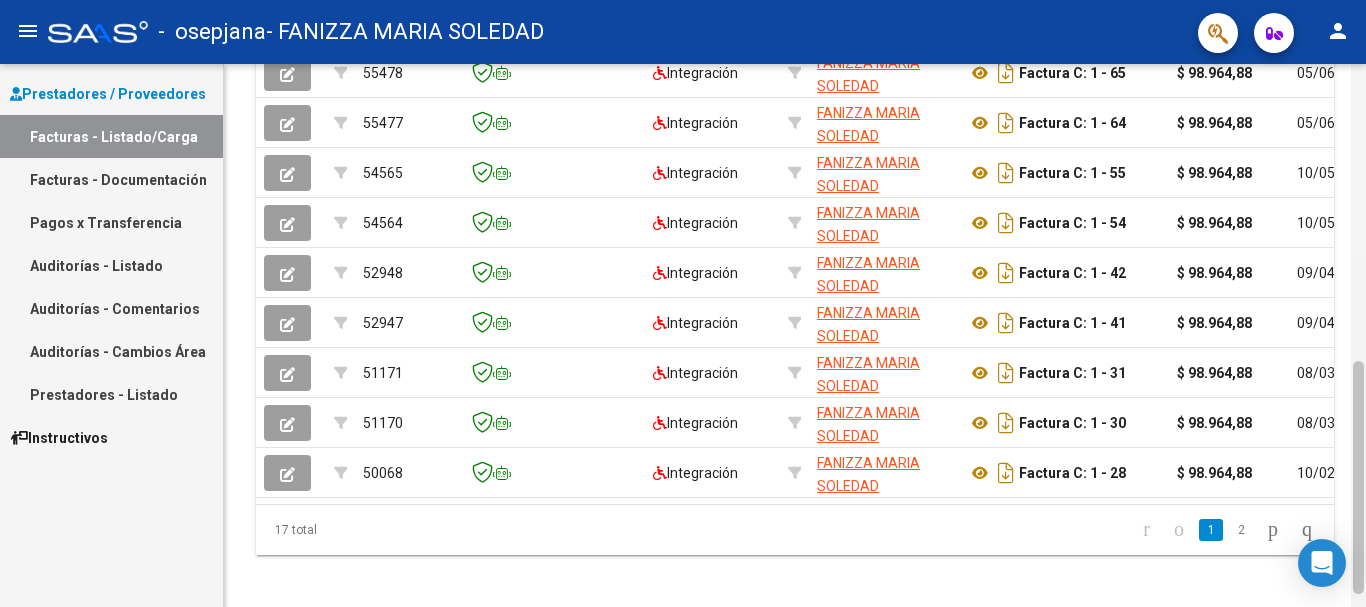 drag, startPoint x: 1359, startPoint y: 360, endPoint x: 1357, endPoint y: 384, distance: 24.083189 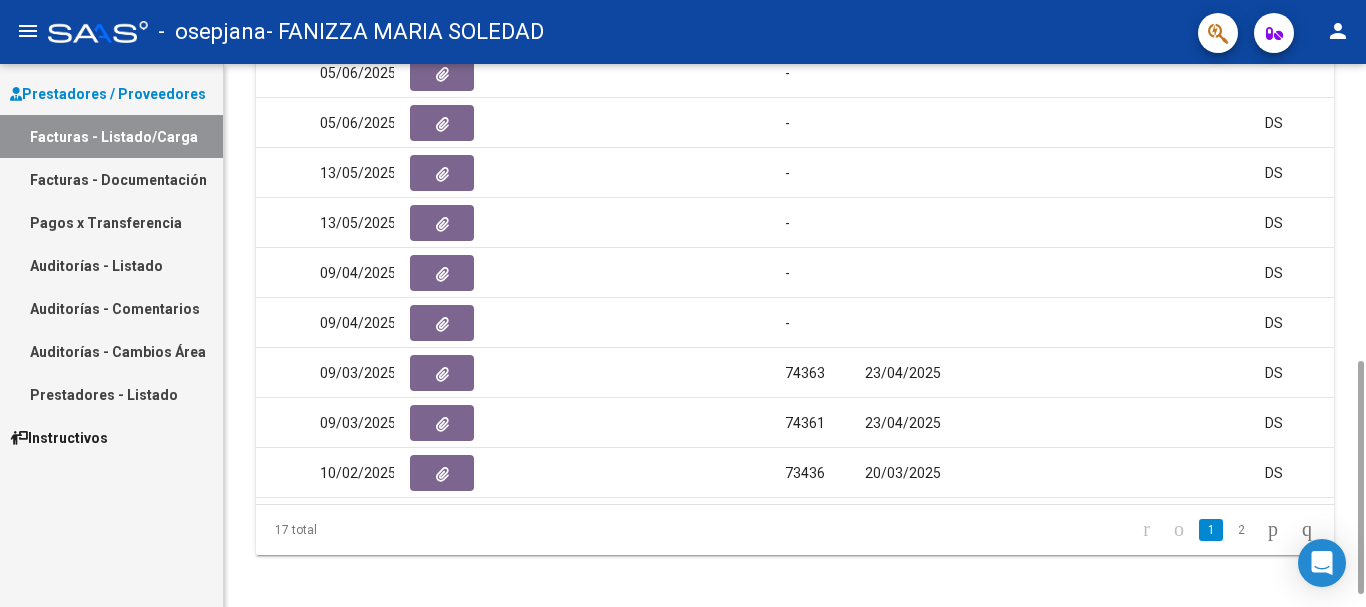 scroll, scrollTop: 0, scrollLeft: 1169, axis: horizontal 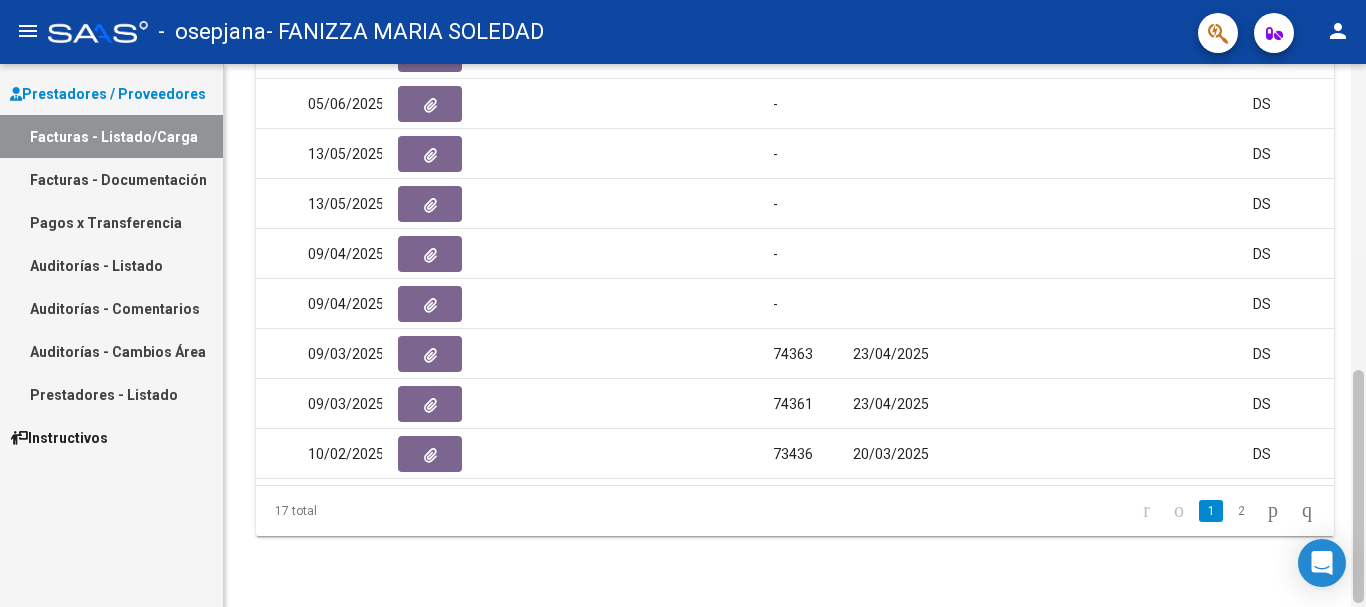 click 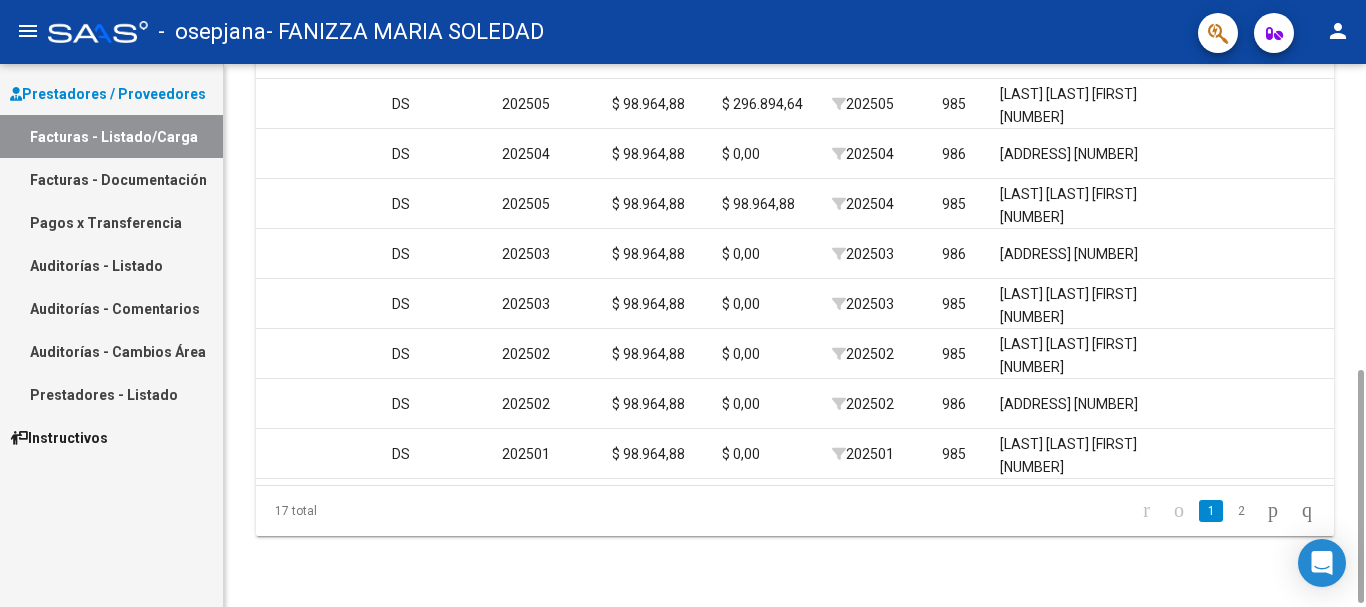 scroll, scrollTop: 0, scrollLeft: 2042, axis: horizontal 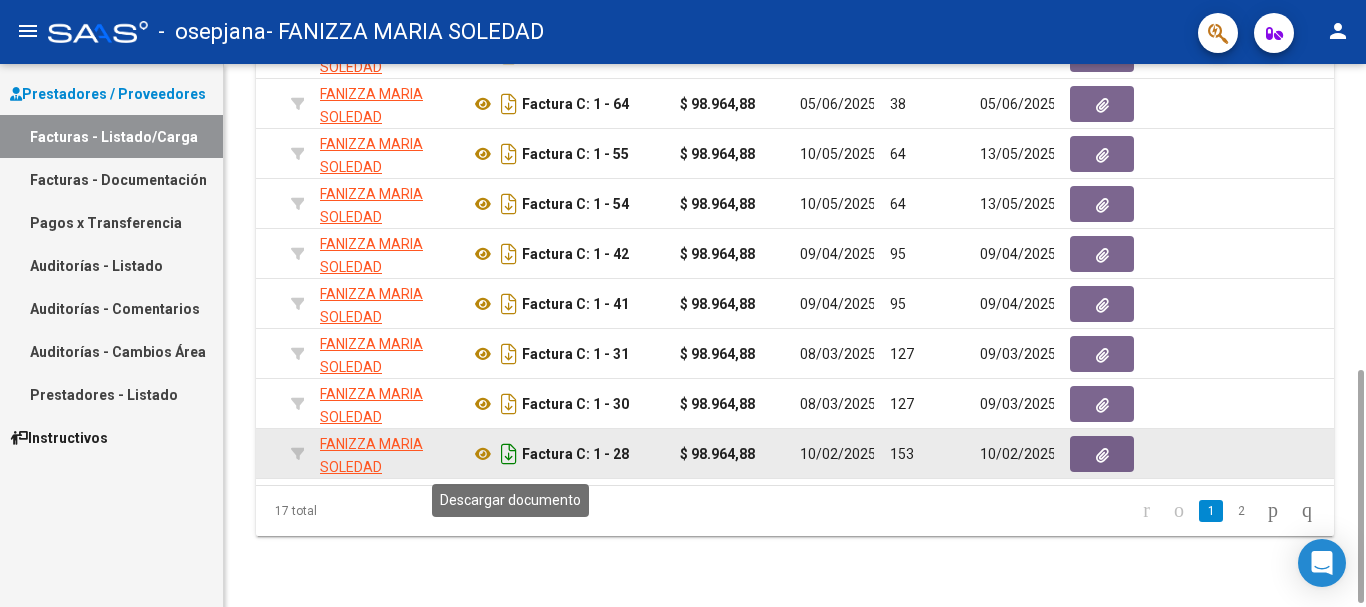 click 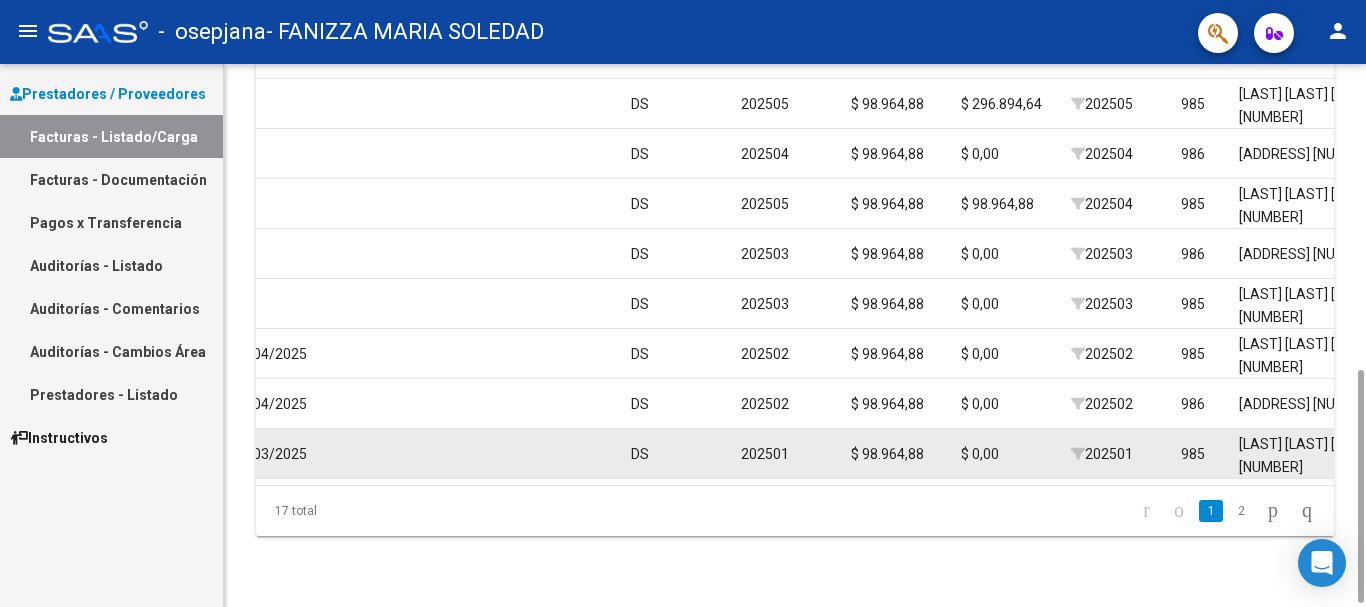 scroll, scrollTop: 0, scrollLeft: 1476, axis: horizontal 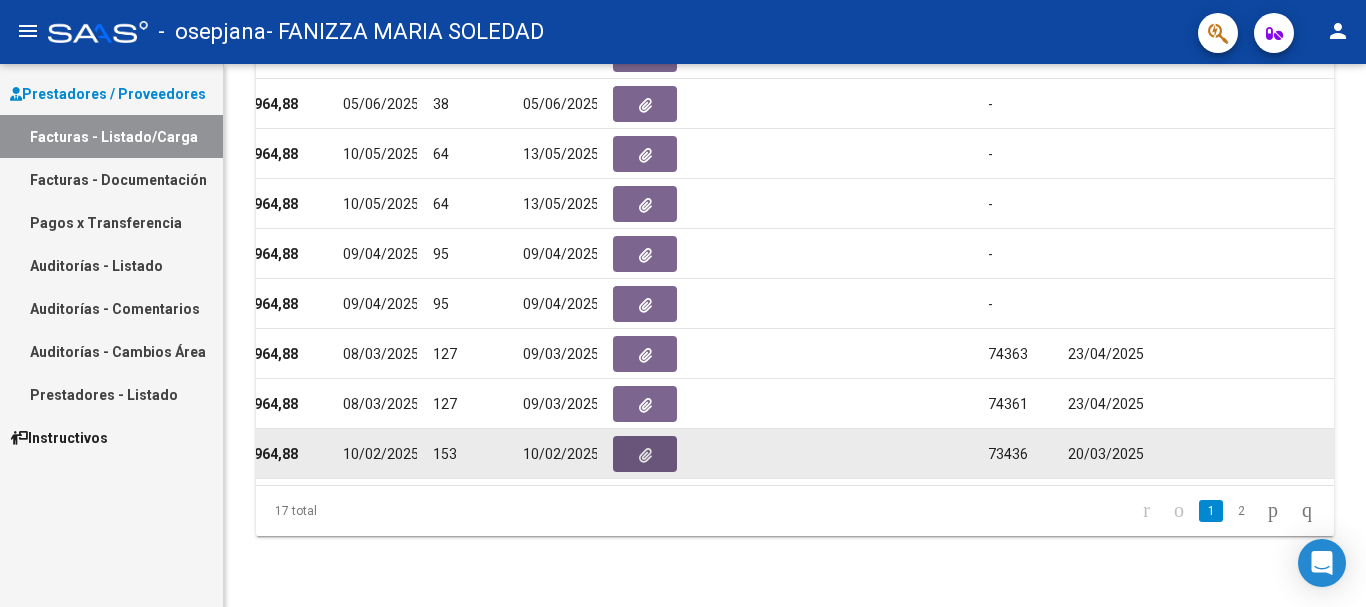 click 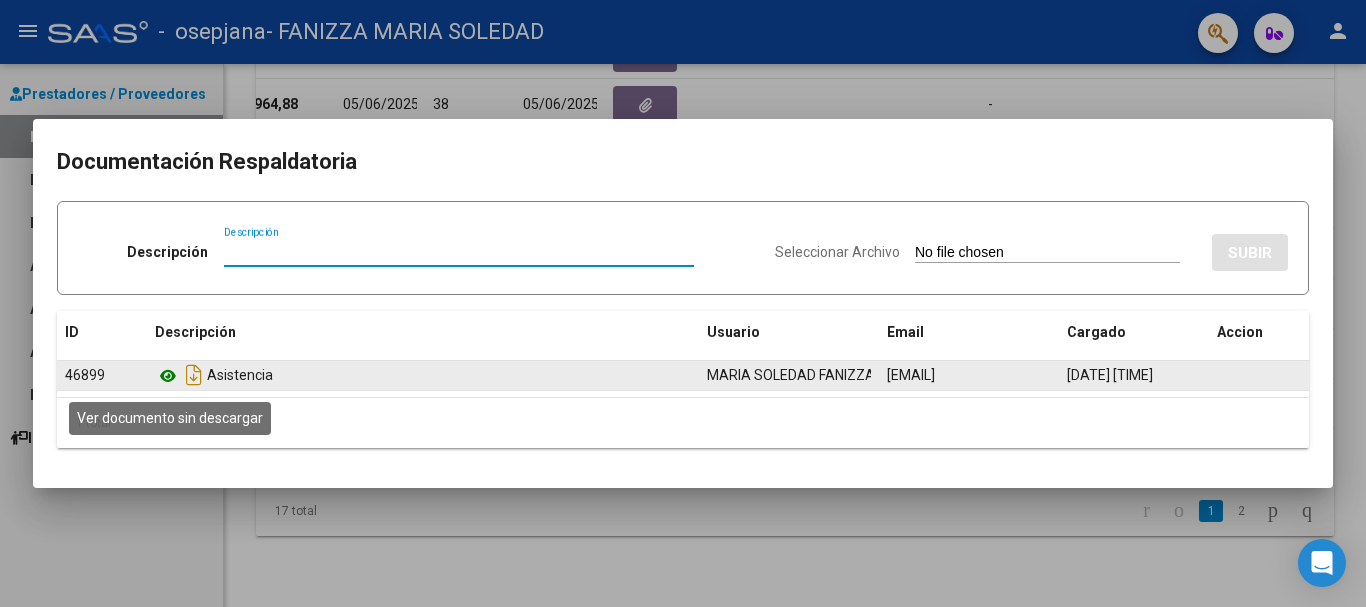 click 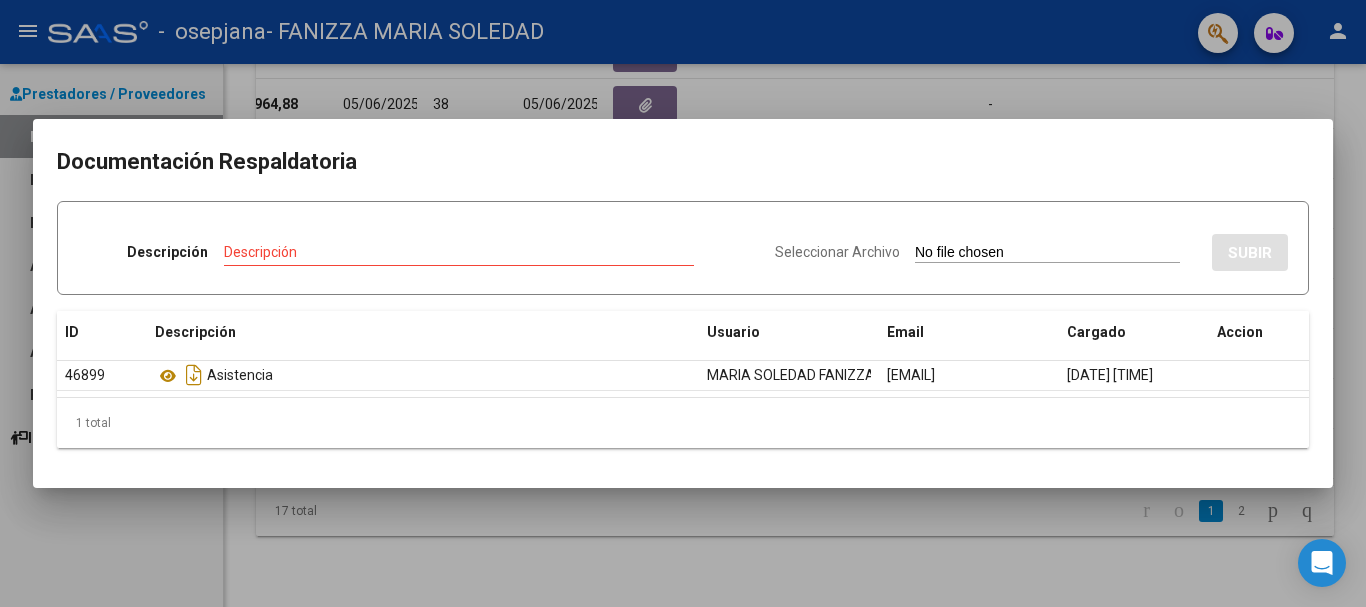 click at bounding box center [683, 303] 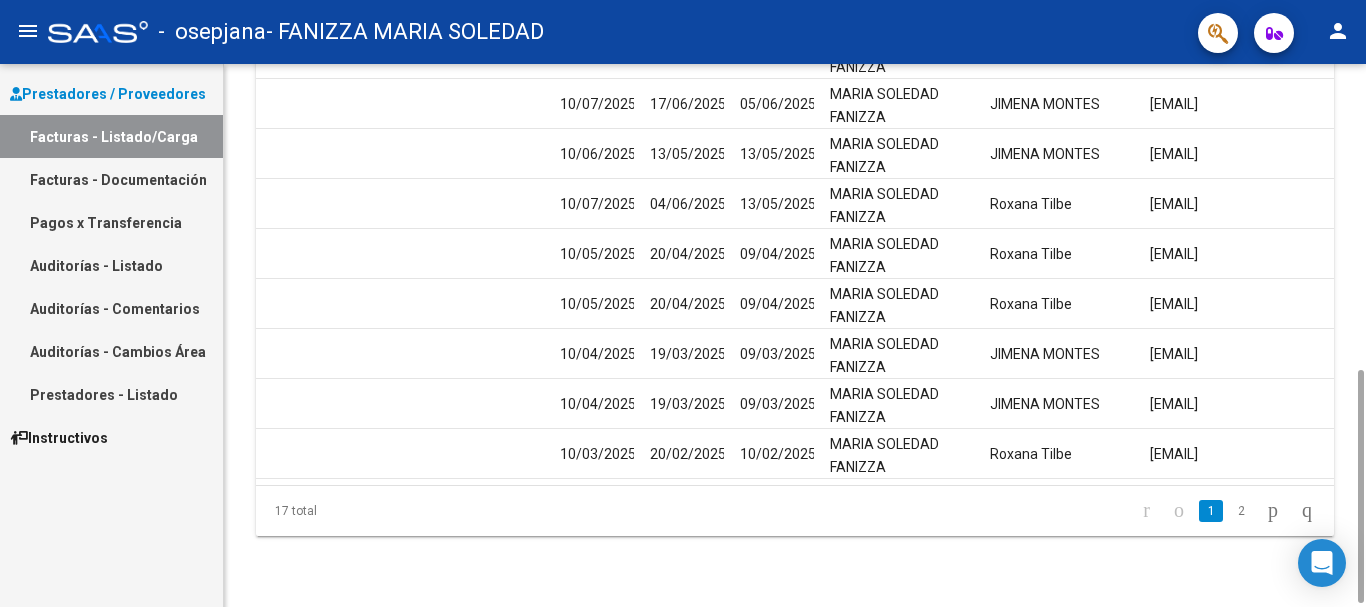 scroll, scrollTop: 0, scrollLeft: 3138, axis: horizontal 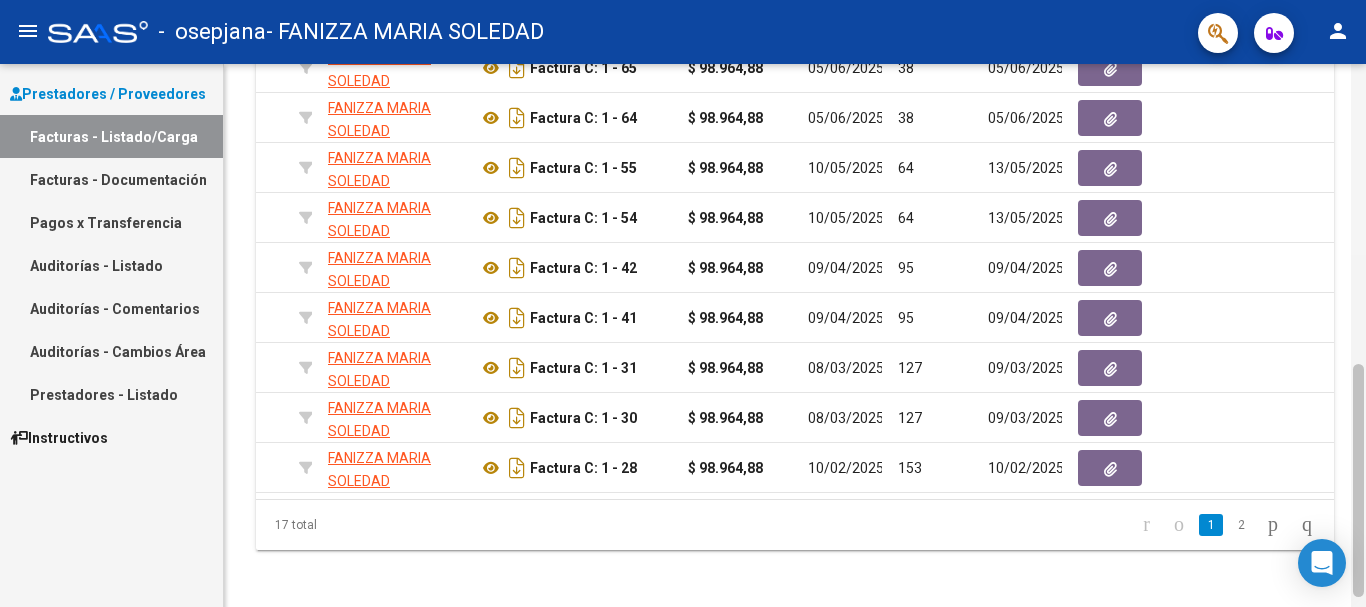 click 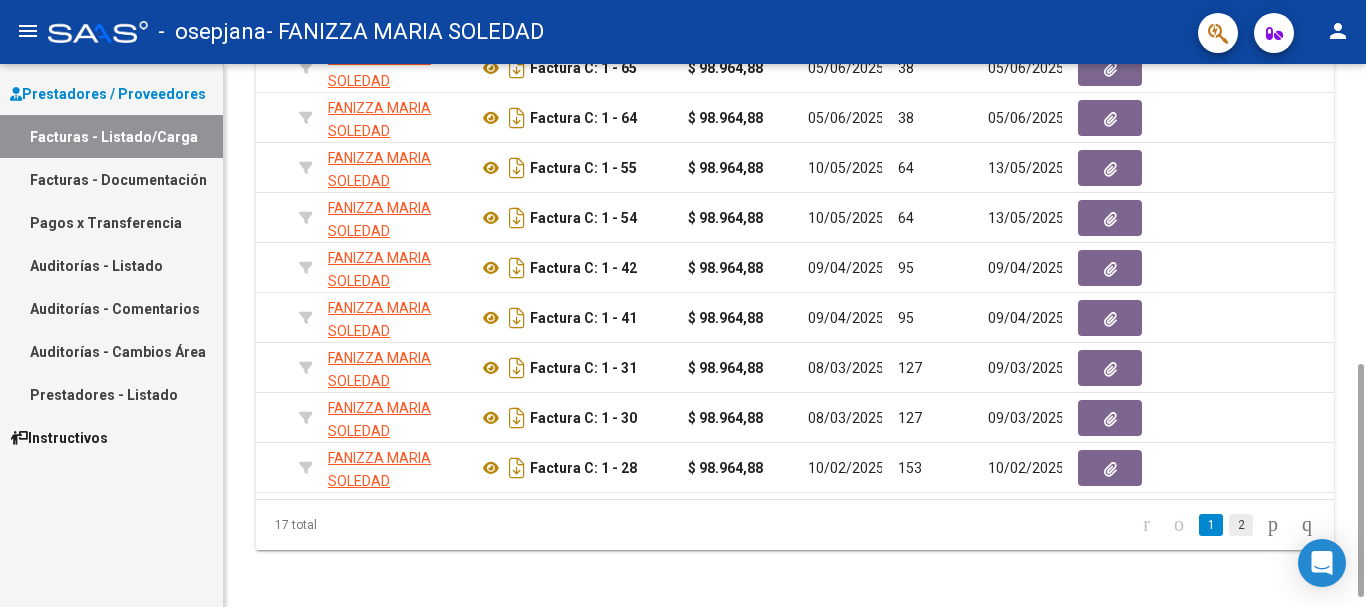 click on "2" 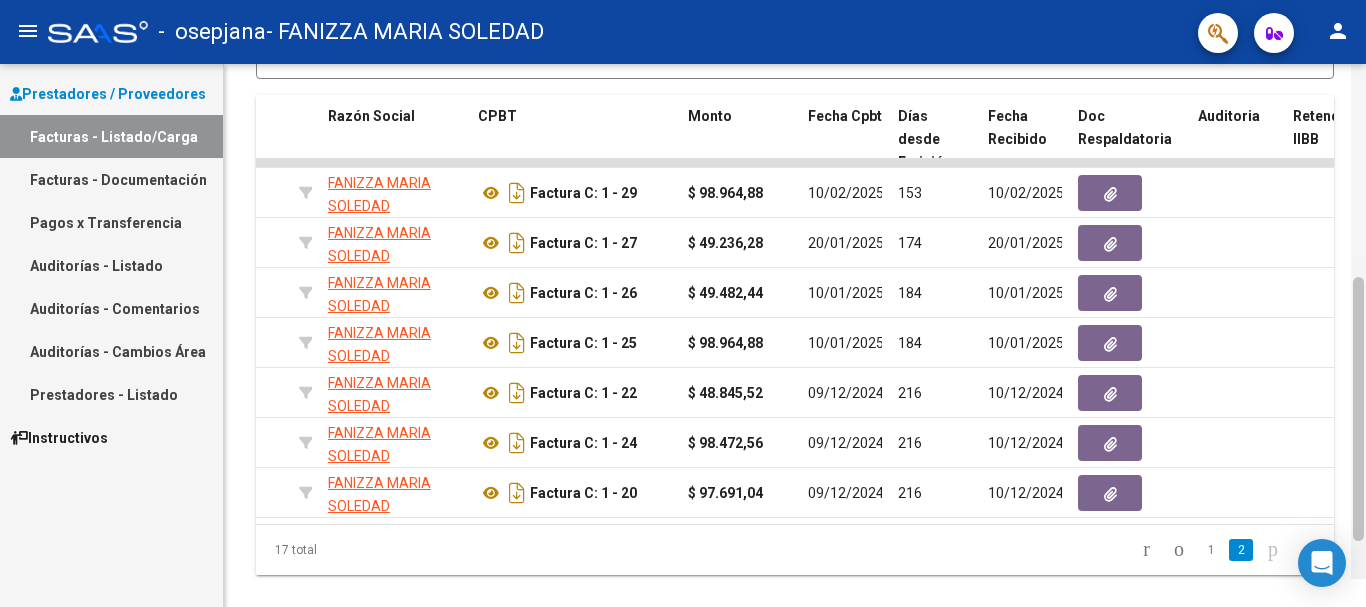 scroll, scrollTop: 496, scrollLeft: 0, axis: vertical 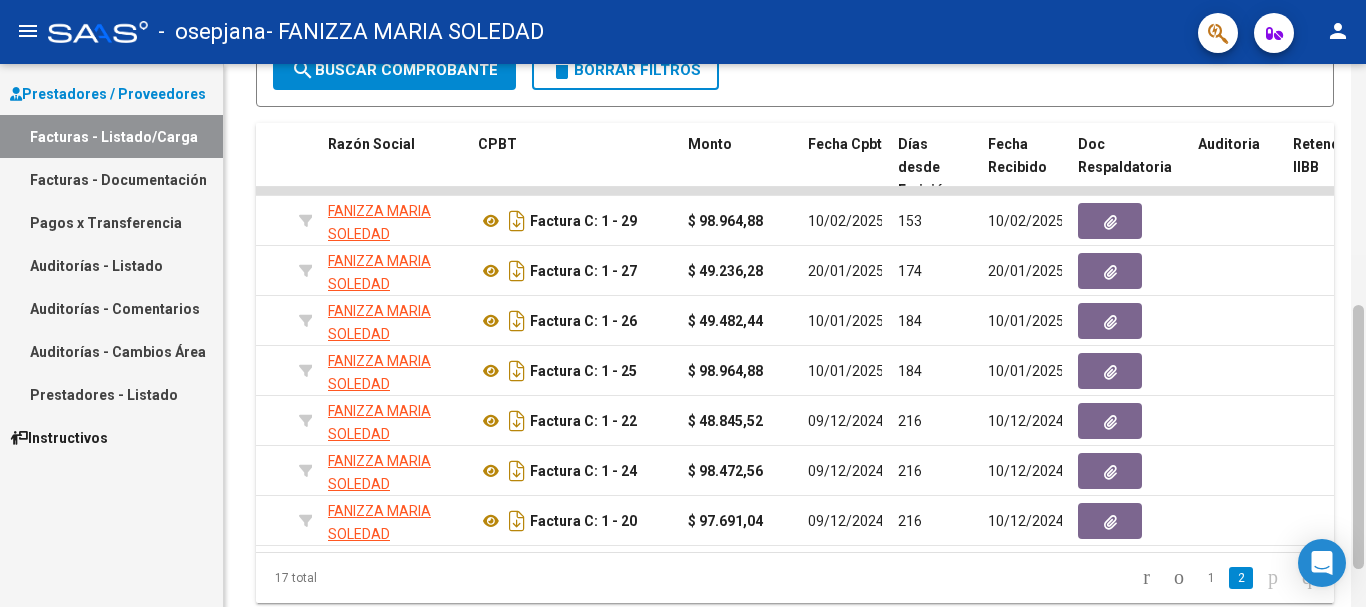 drag, startPoint x: 1361, startPoint y: 431, endPoint x: 1362, endPoint y: 344, distance: 87.005745 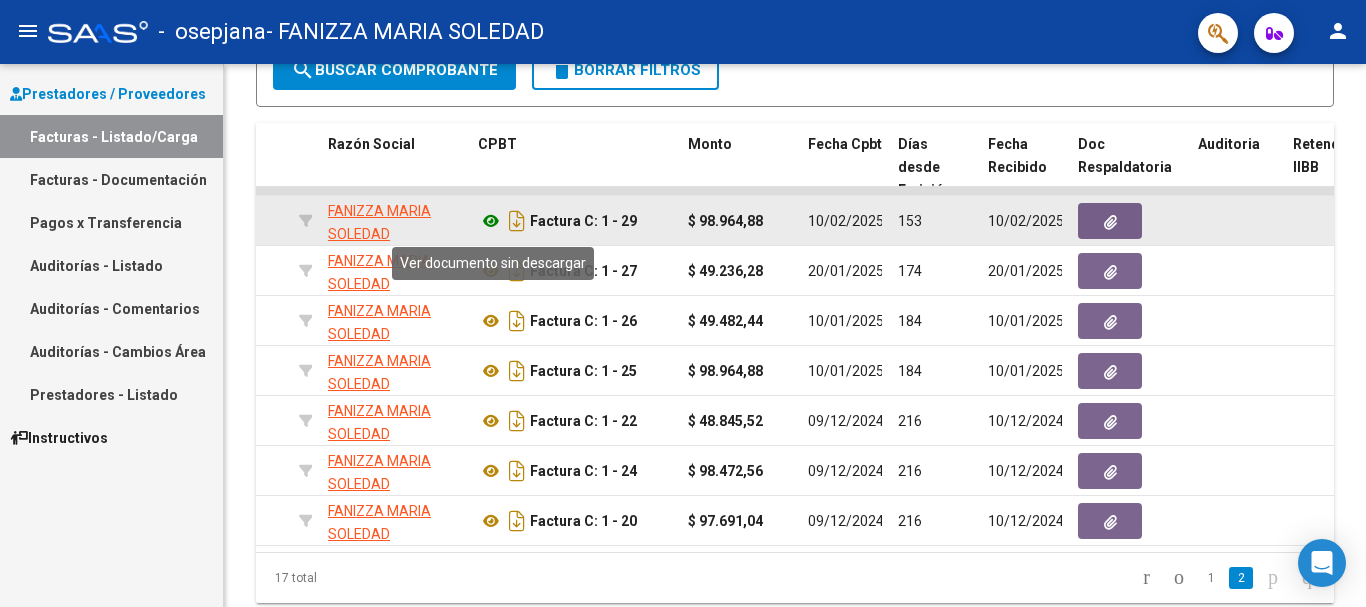 click 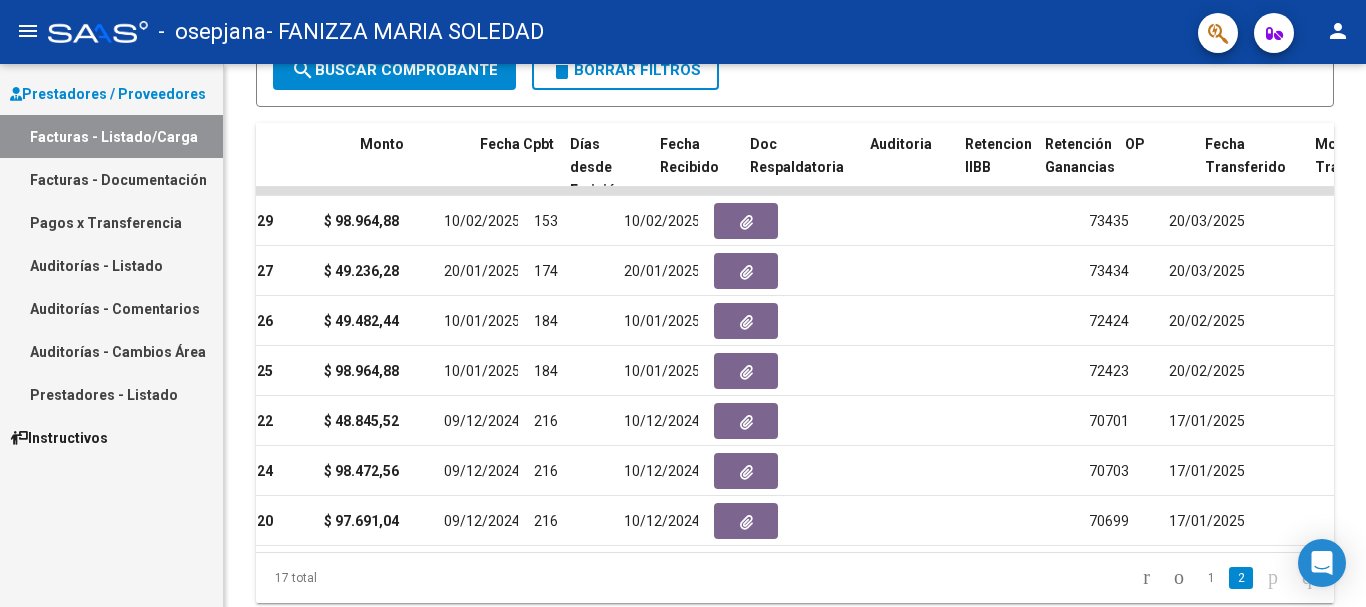 scroll, scrollTop: 0, scrollLeft: 692, axis: horizontal 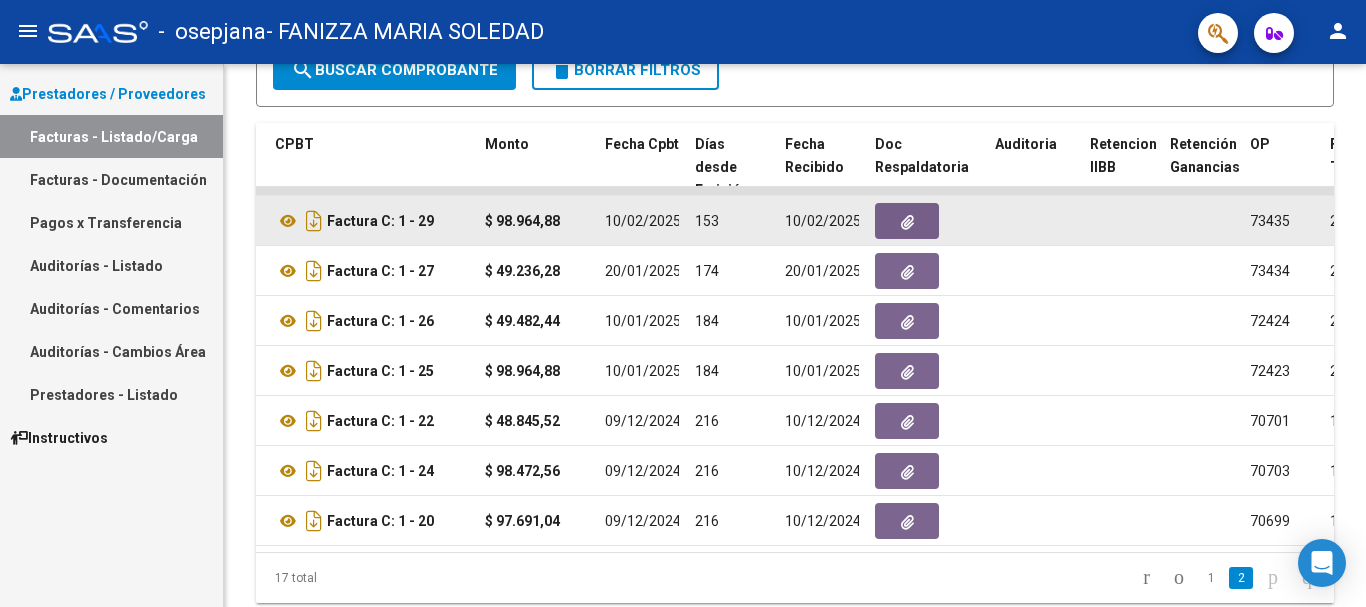 click 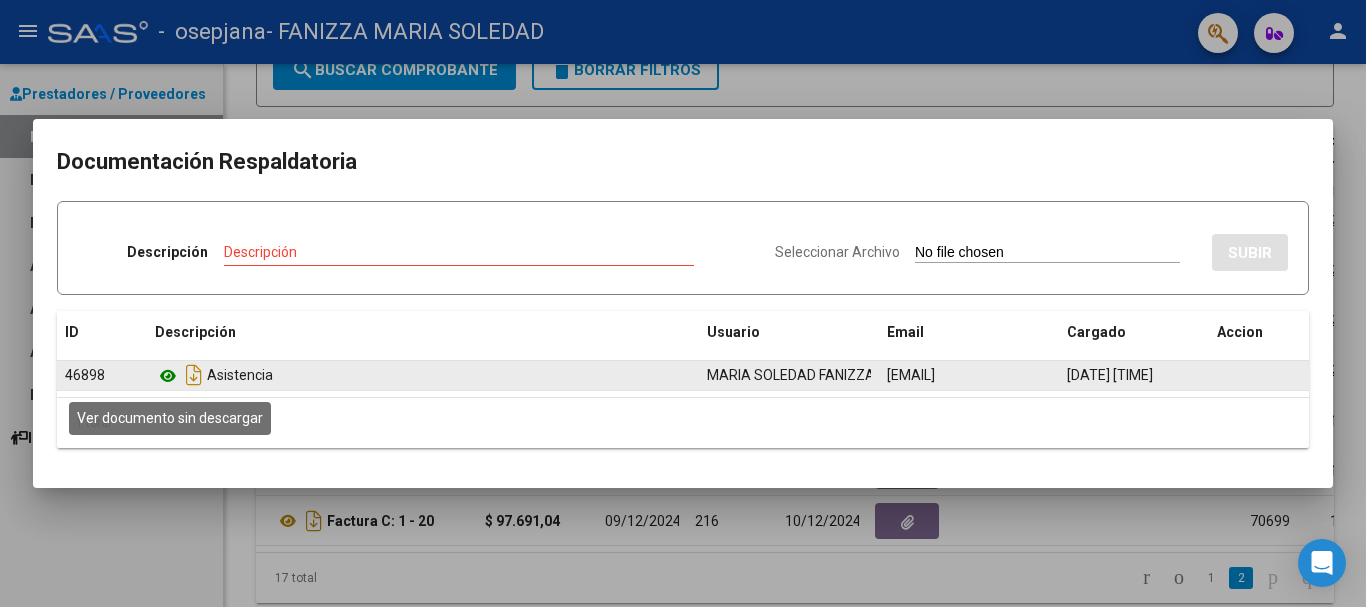 click 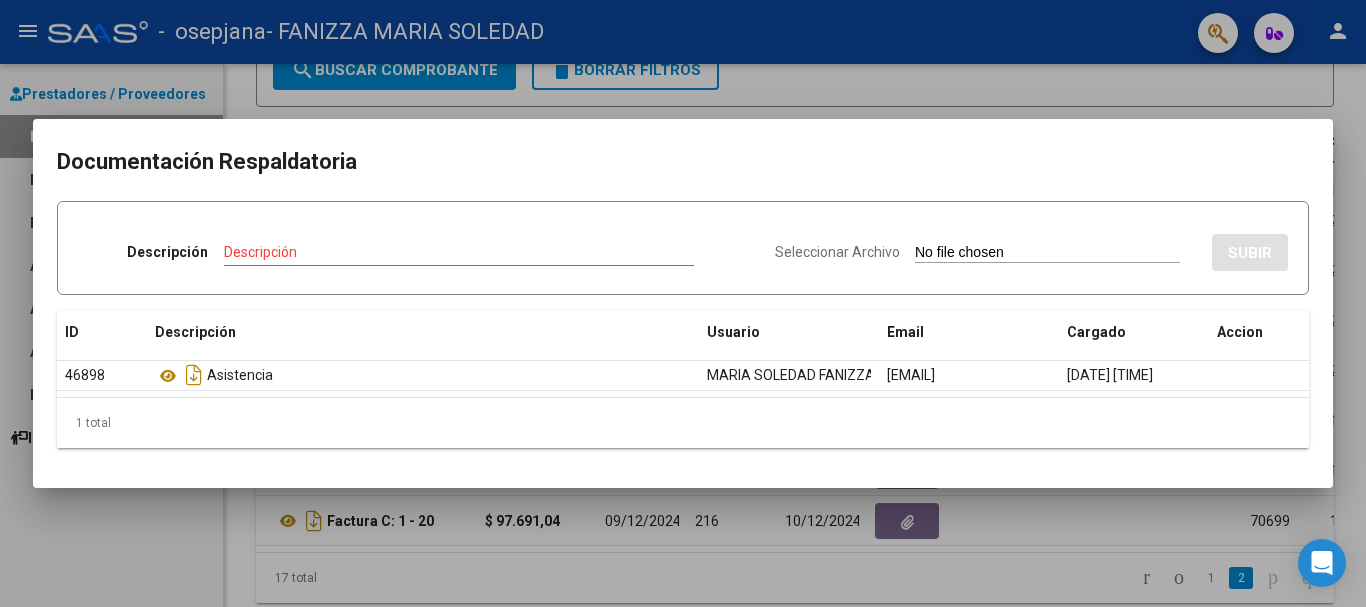 click at bounding box center (683, 303) 